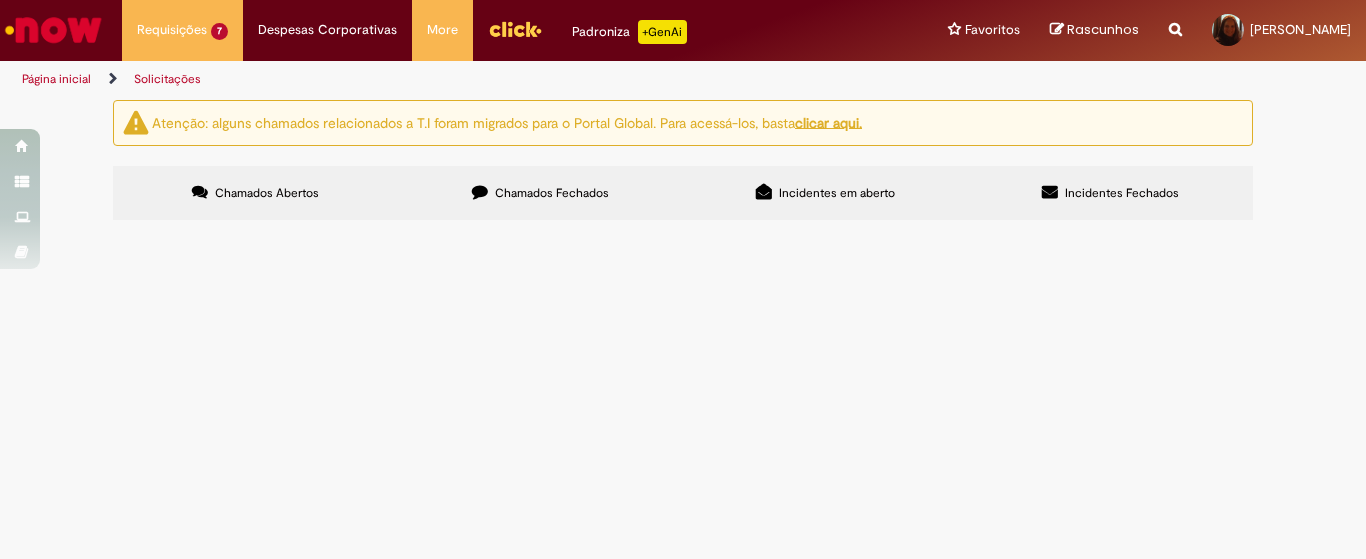 scroll, scrollTop: 0, scrollLeft: 0, axis: both 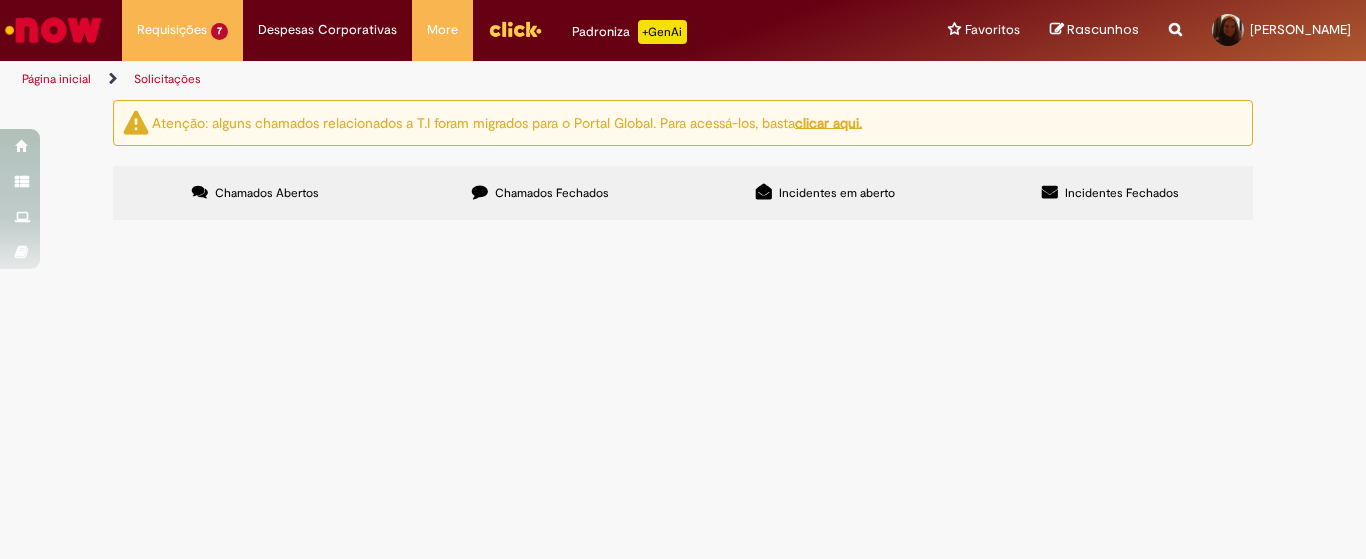 click on "03/07 - [PERSON_NAME] - SEM PARAR - NF 377 - R$ 100,00 - VENC: 09/07
CC: TECNOL" at bounding box center [0, 0] 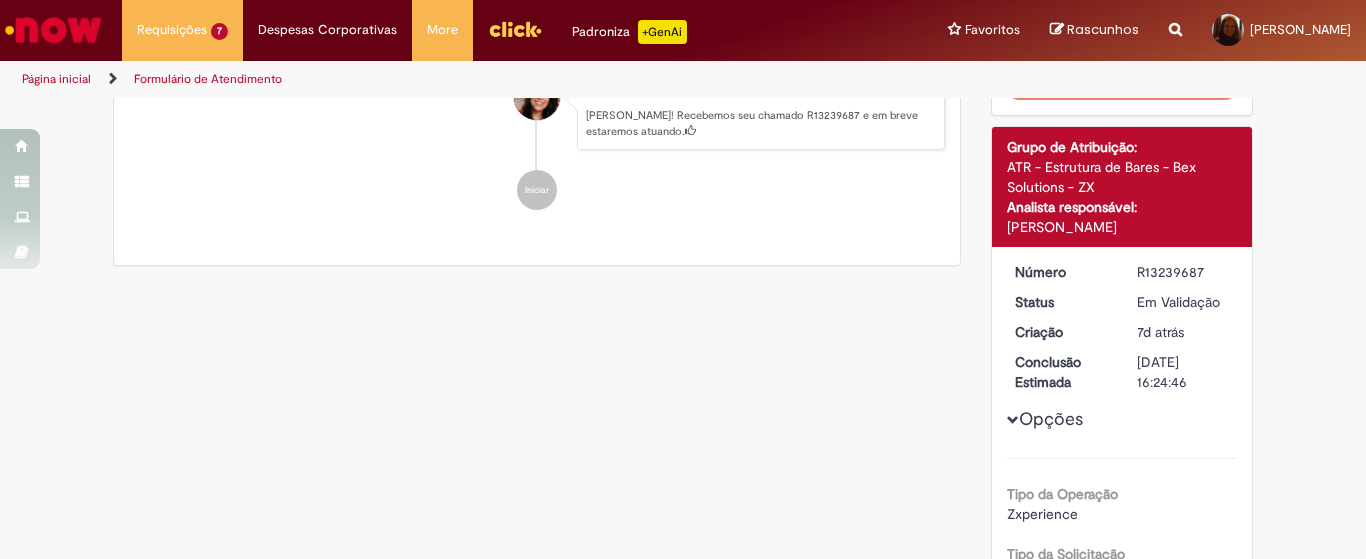scroll, scrollTop: 0, scrollLeft: 0, axis: both 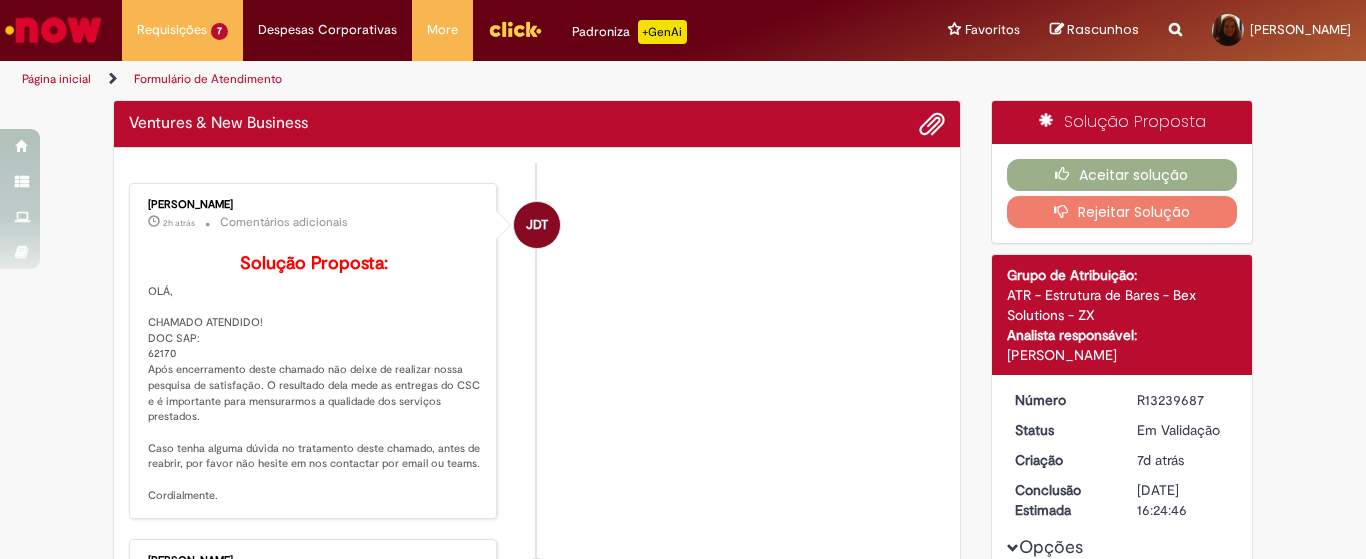 click on "JDT
[PERSON_NAME]
2h atrás 2 horas atrás     Comentários adicionais
Solução Proposta:
[GEOGRAPHIC_DATA],
CHAMADO ATENDIDO!
DOC SAP:
62170
Após encerramento deste chamado não deixe de realizar nossa pesquisa de satisfação. O resultado dela mede as entregas do CSC e é importante para mensurarmos a qualidade dos serviços prestados.
Caso tenha alguma dúvida no tratamento deste chamado, antes de reabrir, por favor não hesite em nos contactar por email ou teams.
Cordialmente." at bounding box center [537, 351] 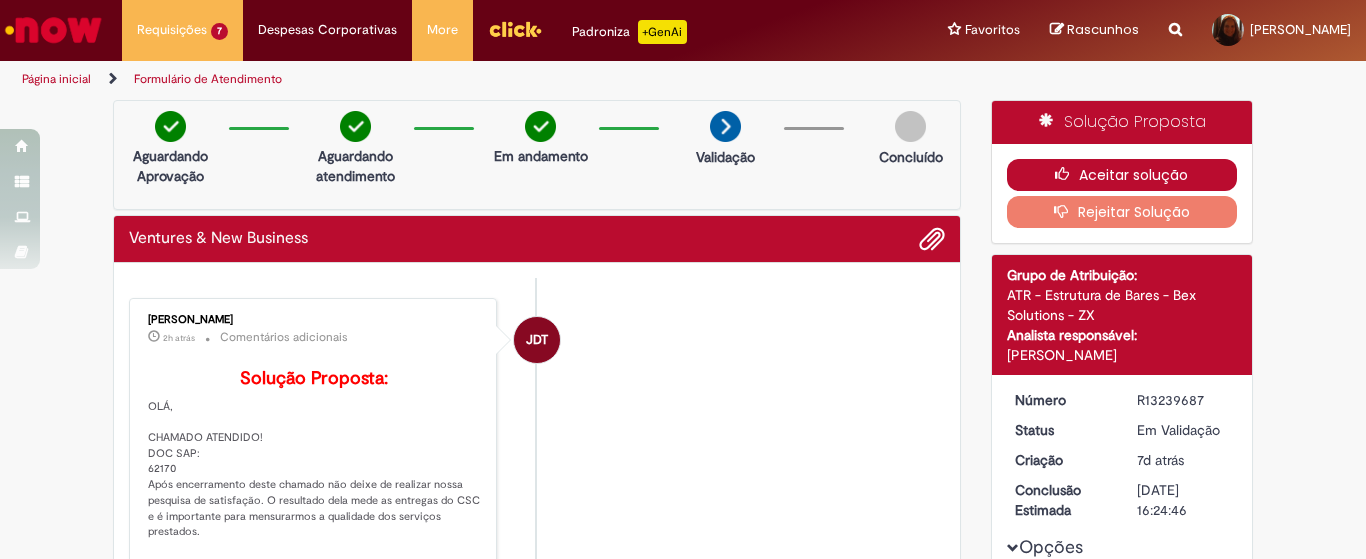 click on "Aceitar solução" at bounding box center (1122, 175) 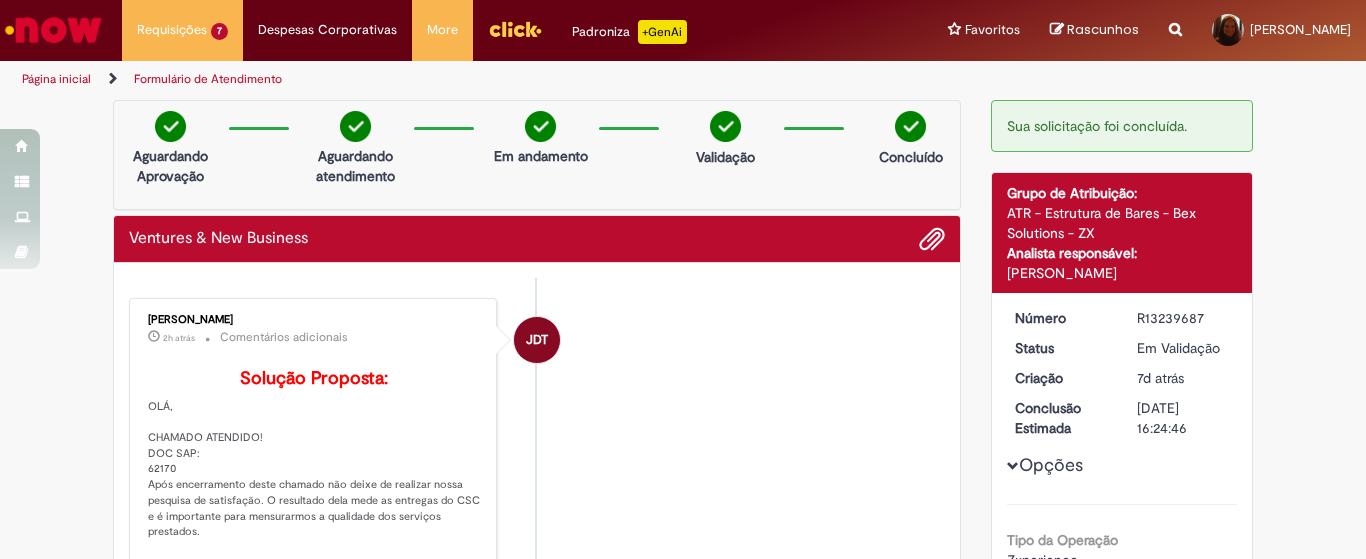 click on "JDT
[PERSON_NAME]
2h atrás 2 horas atrás     Comentários adicionais
Solução Proposta:
[GEOGRAPHIC_DATA],
CHAMADO ATENDIDO!
DOC SAP:
62170
Após encerramento deste chamado não deixe de realizar nossa pesquisa de satisfação. O resultado dela mede as entregas do CSC e é importante para mensurarmos a qualidade dos serviços prestados.
Caso tenha alguma dúvida no tratamento deste chamado, antes de reabrir, por favor não hesite em nos contactar por email ou teams.
Cordialmente.
[PERSON_NAME]
19h atrás 19 horas atrás" at bounding box center (537, 824) 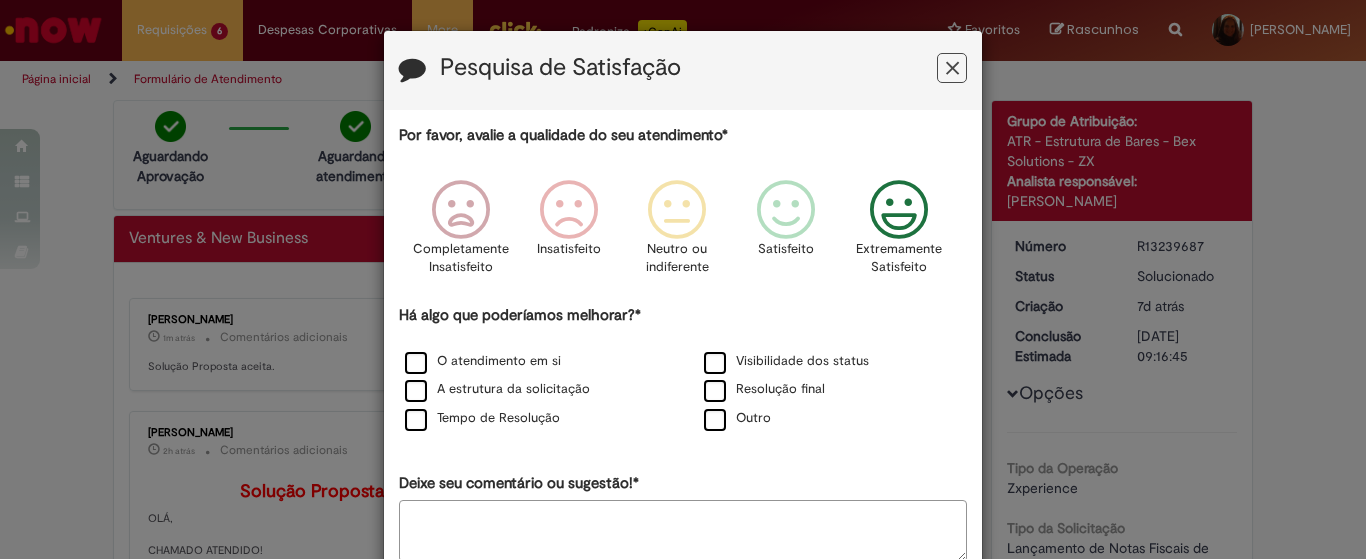 click at bounding box center (899, 210) 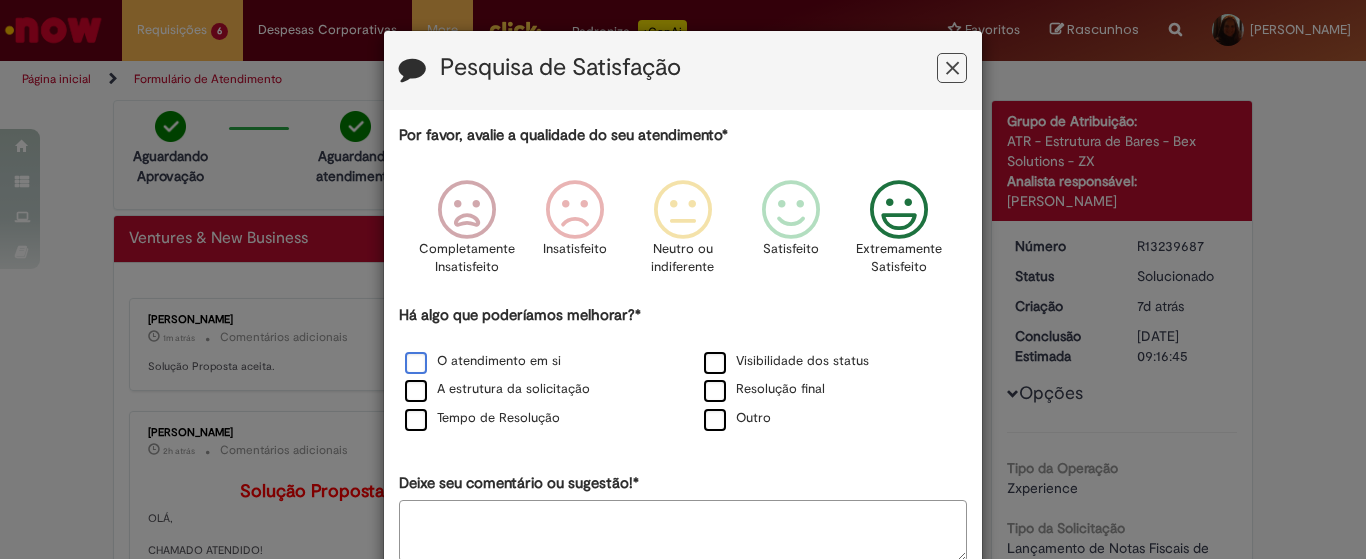 click on "O atendimento em si" at bounding box center (483, 361) 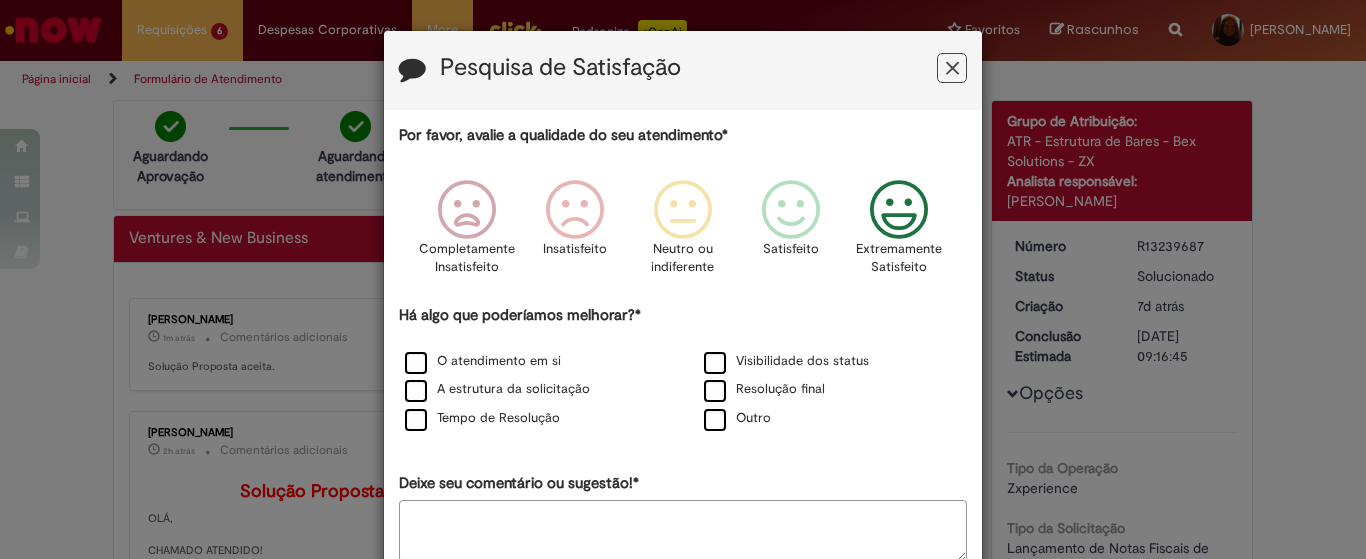 scroll, scrollTop: 114, scrollLeft: 0, axis: vertical 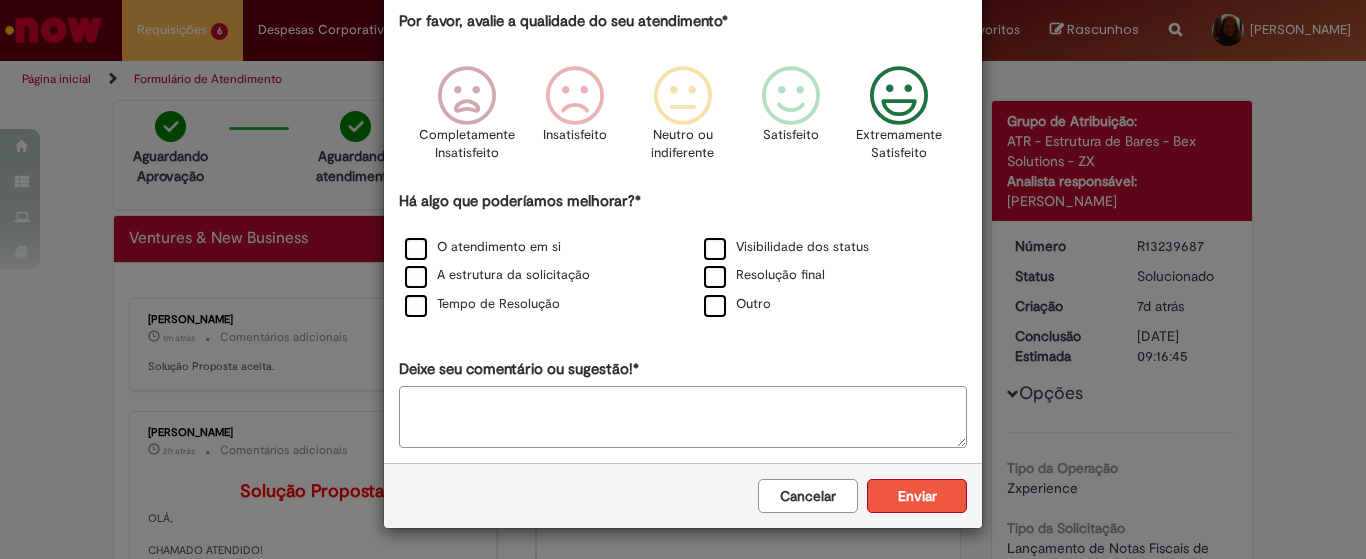 click on "Enviar" at bounding box center [917, 496] 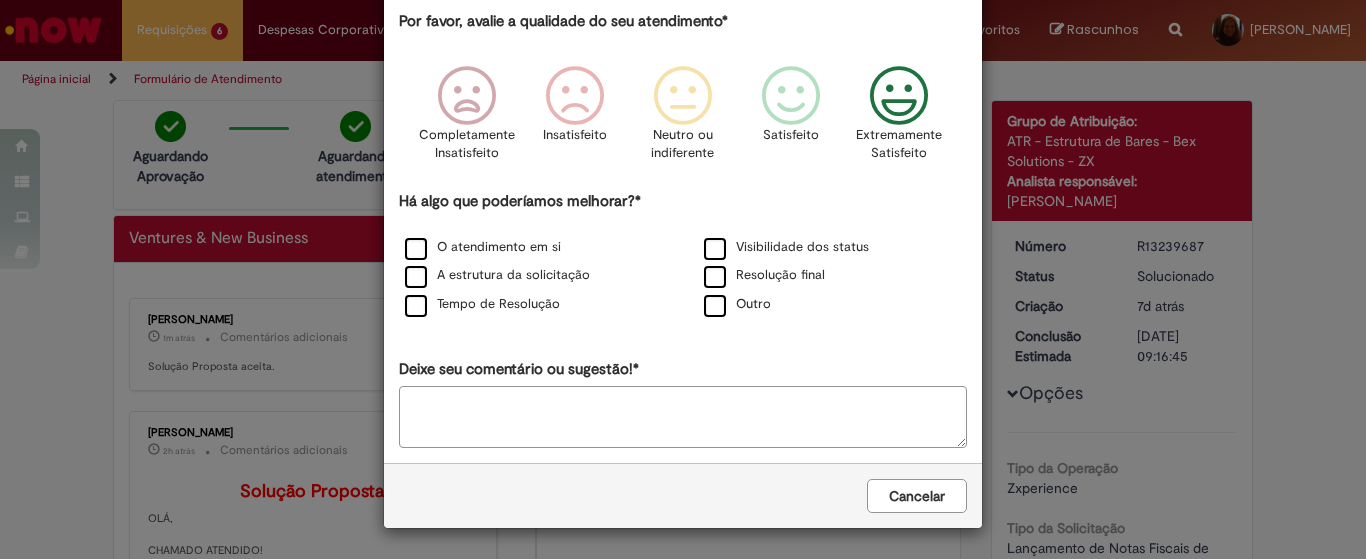 scroll, scrollTop: 0, scrollLeft: 0, axis: both 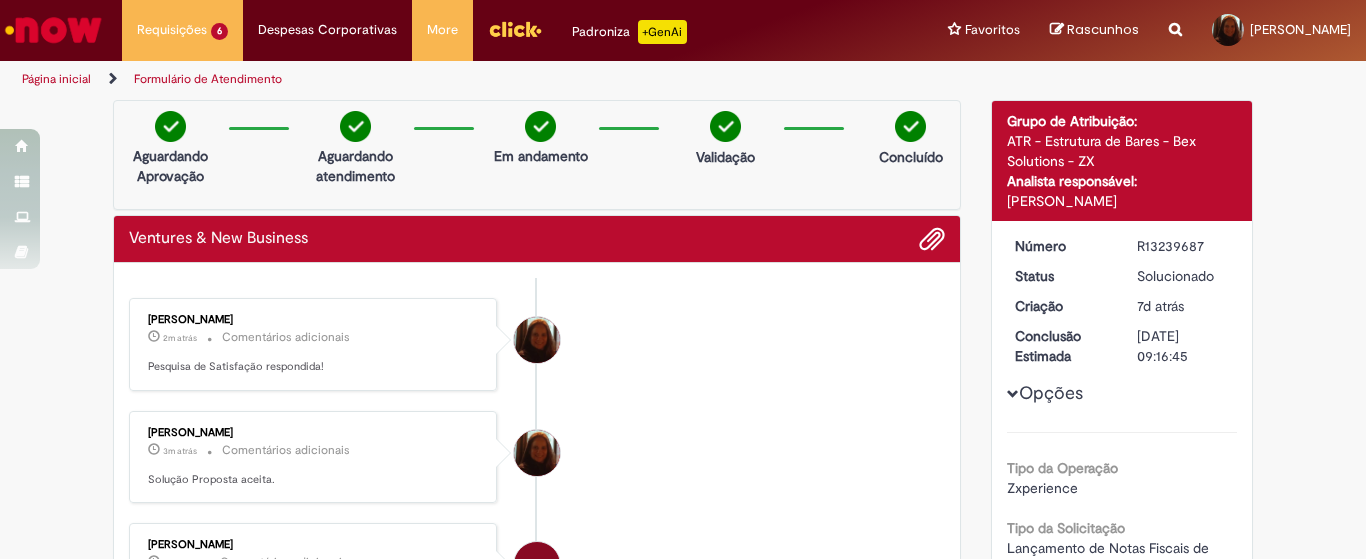 click at bounding box center [53, 30] 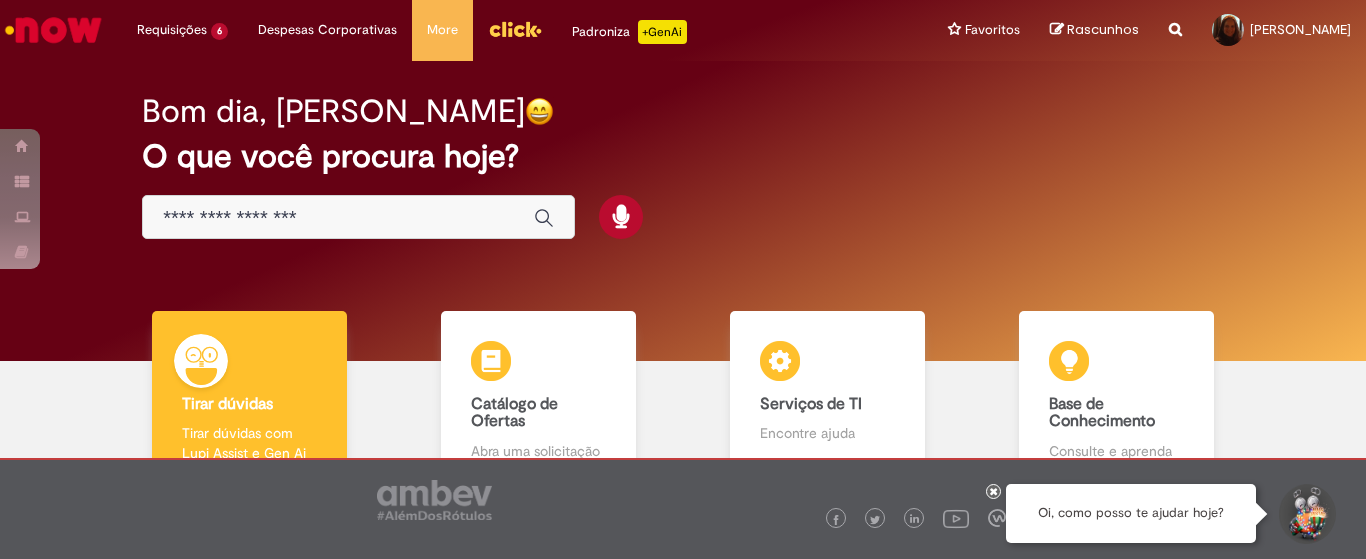 scroll, scrollTop: 0, scrollLeft: 0, axis: both 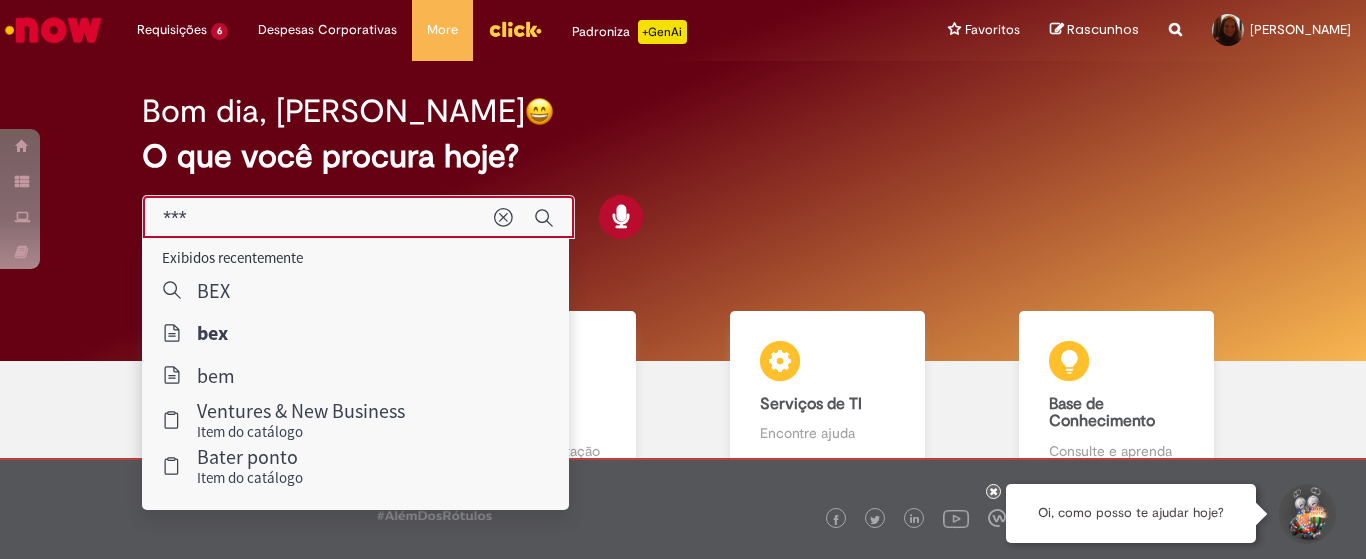 type on "***" 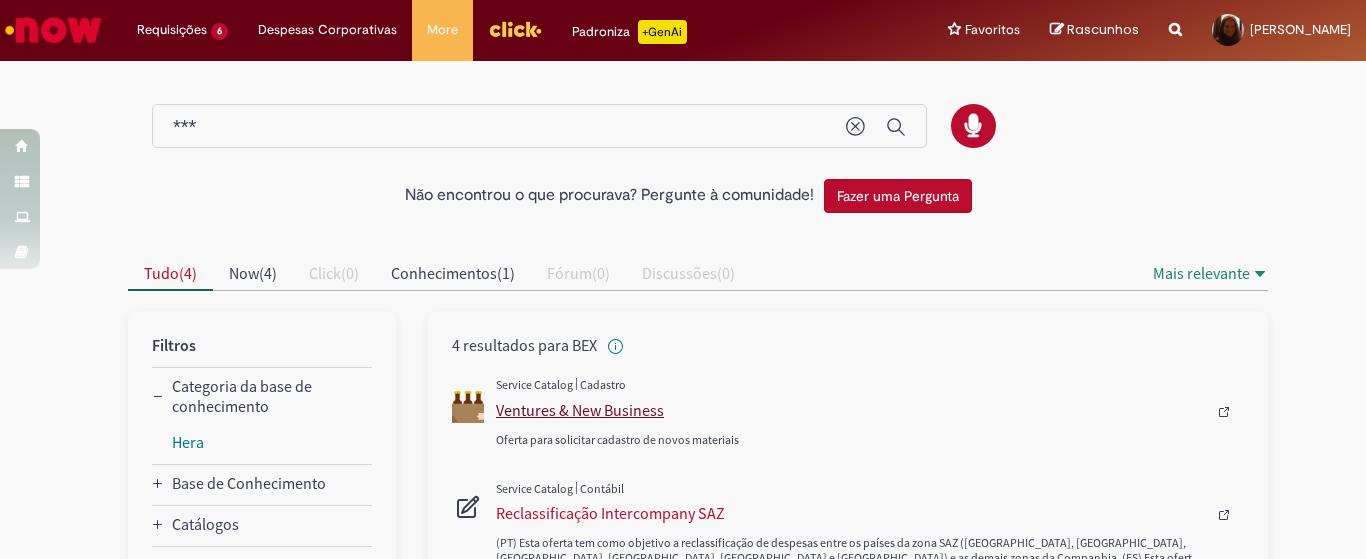 click on "Ventures & New Business" at bounding box center [851, 410] 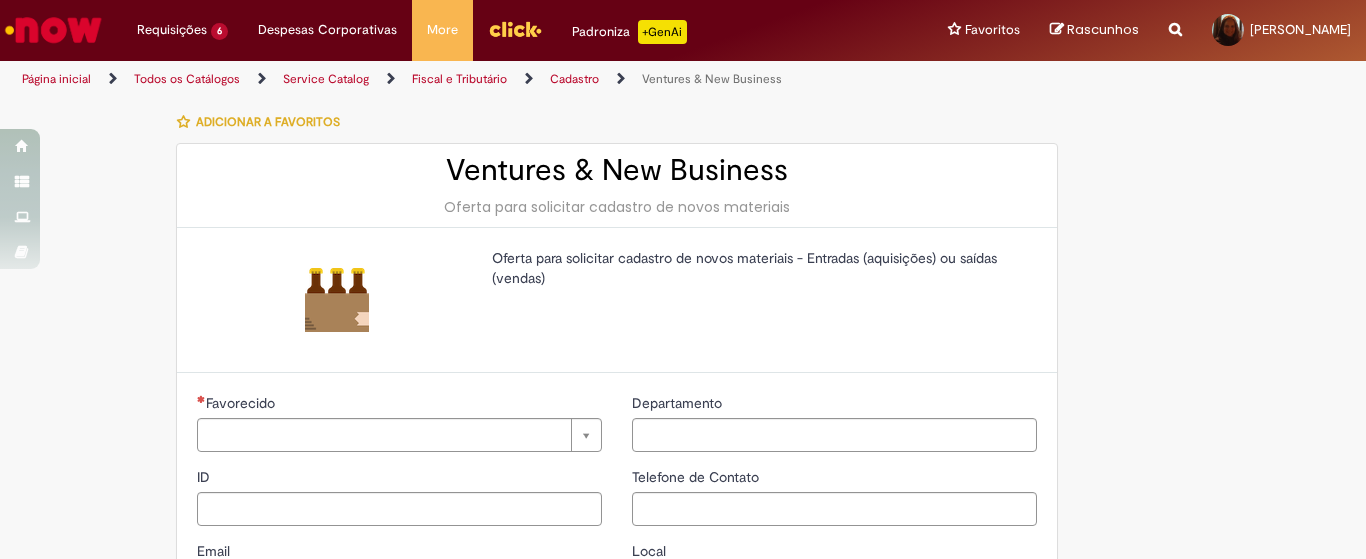 type on "********" 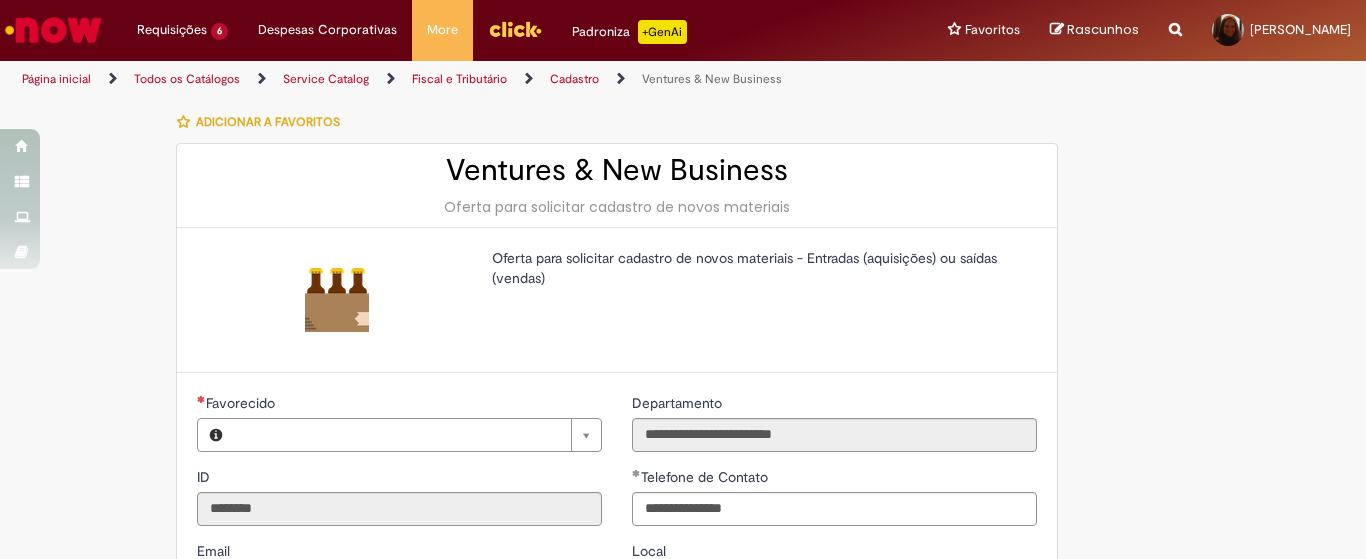 type on "**********" 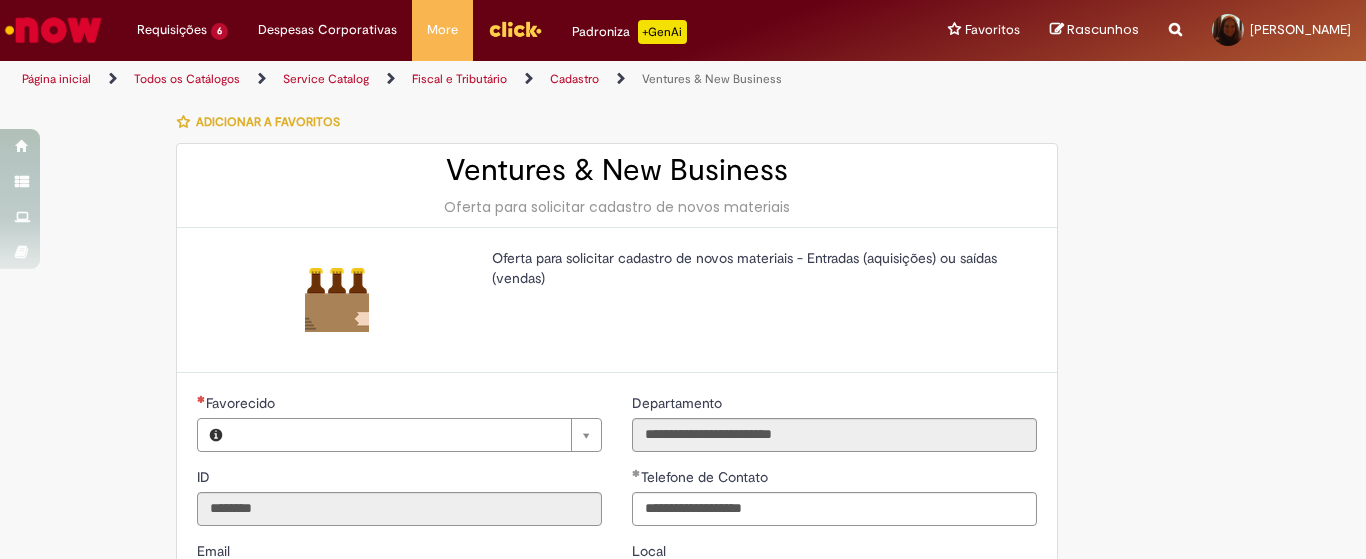 type on "**********" 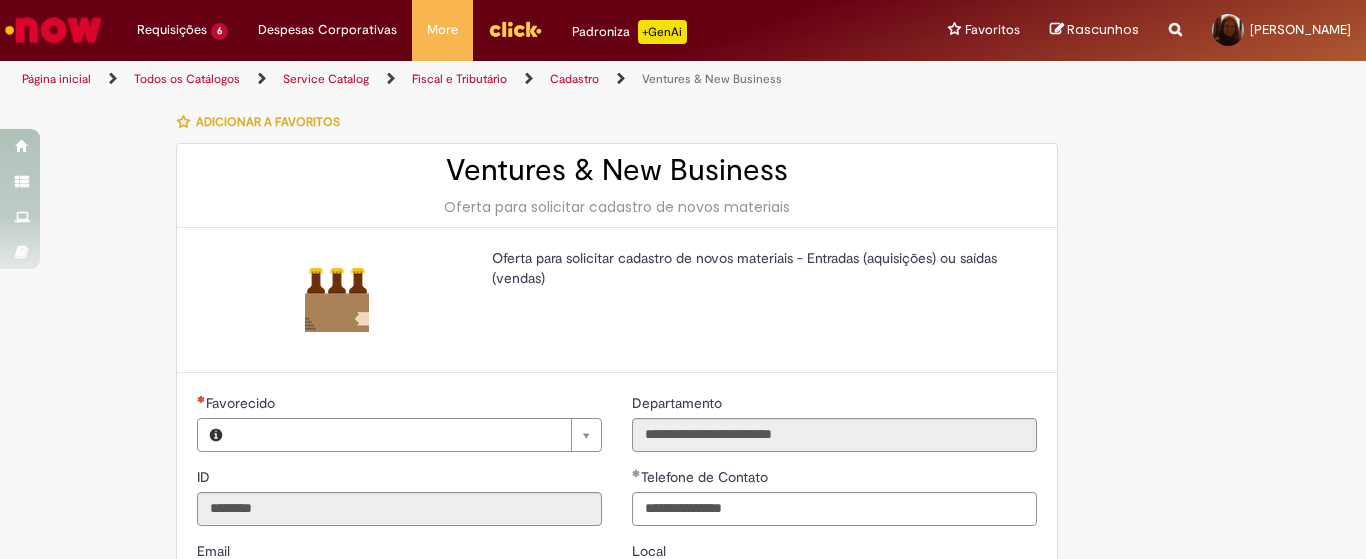 type on "**********" 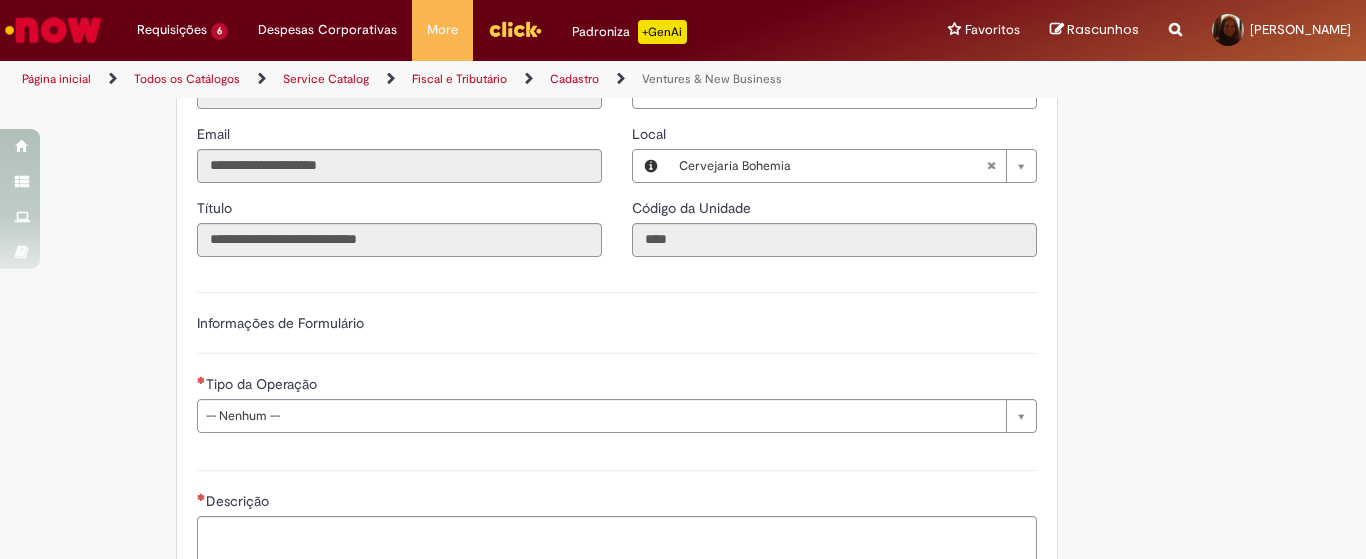 scroll, scrollTop: 583, scrollLeft: 0, axis: vertical 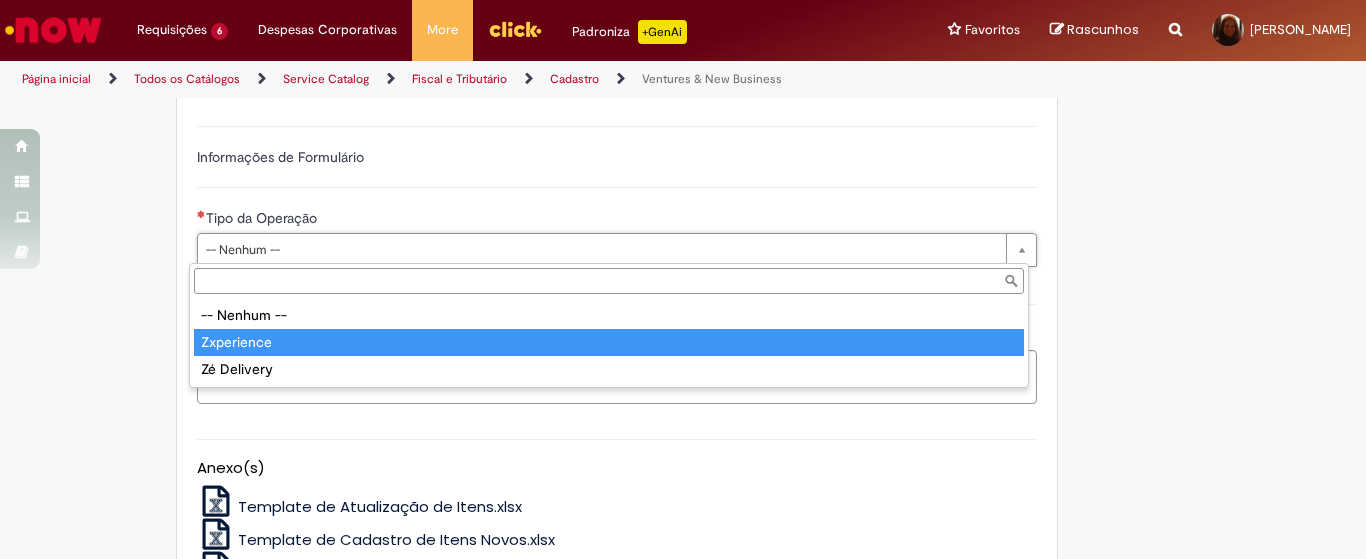 type on "**********" 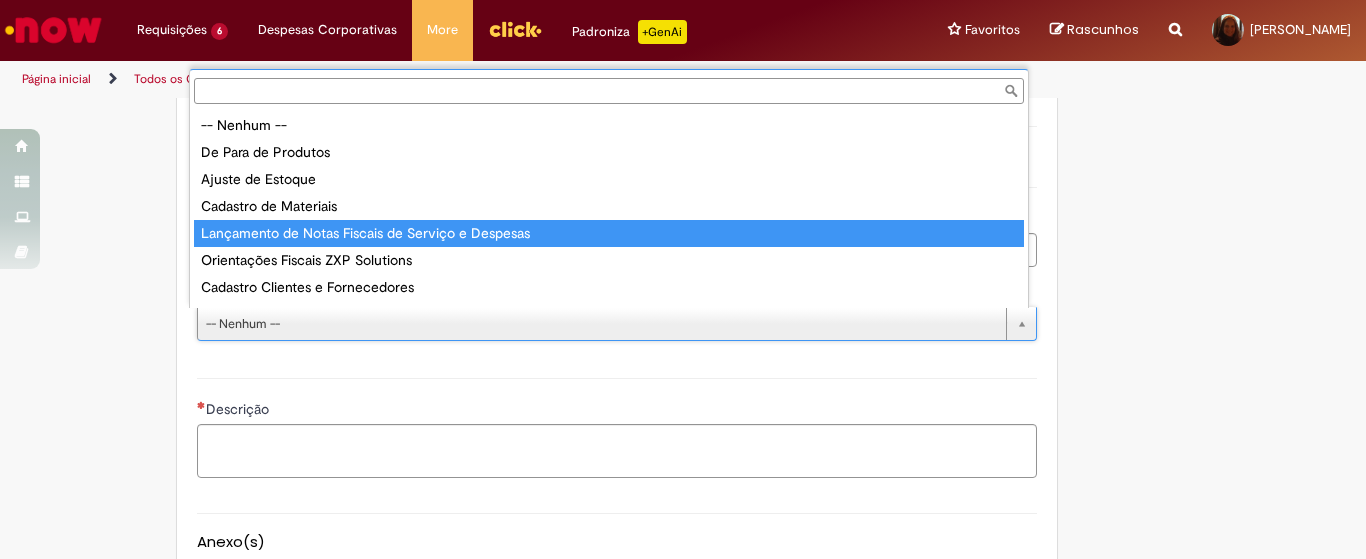 type on "**********" 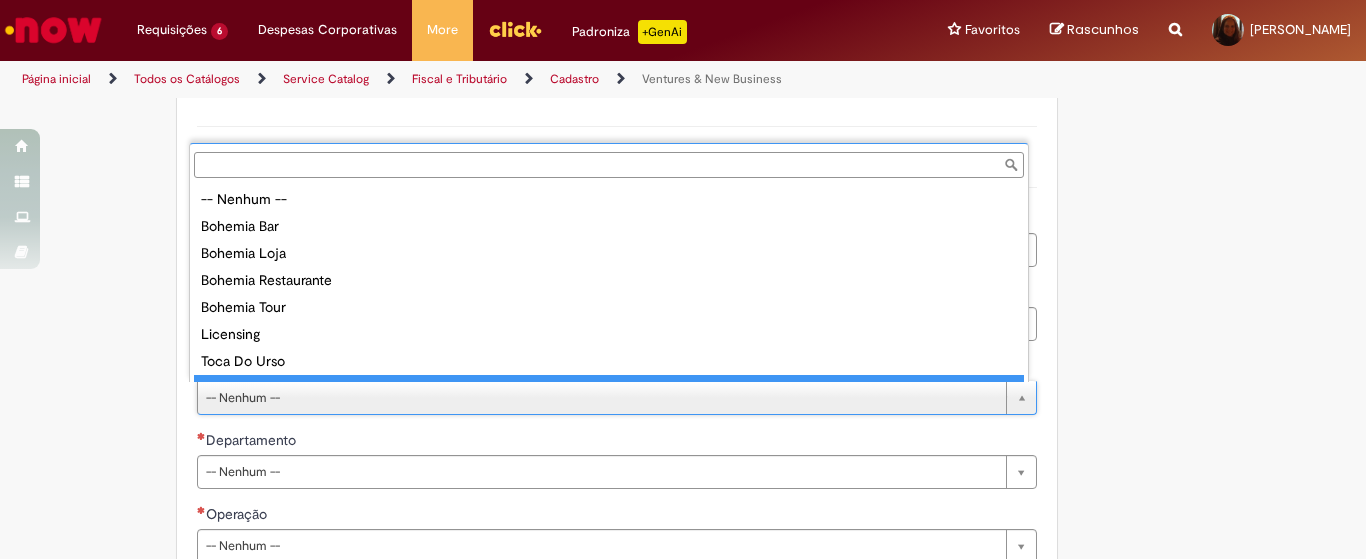 scroll, scrollTop: 16, scrollLeft: 0, axis: vertical 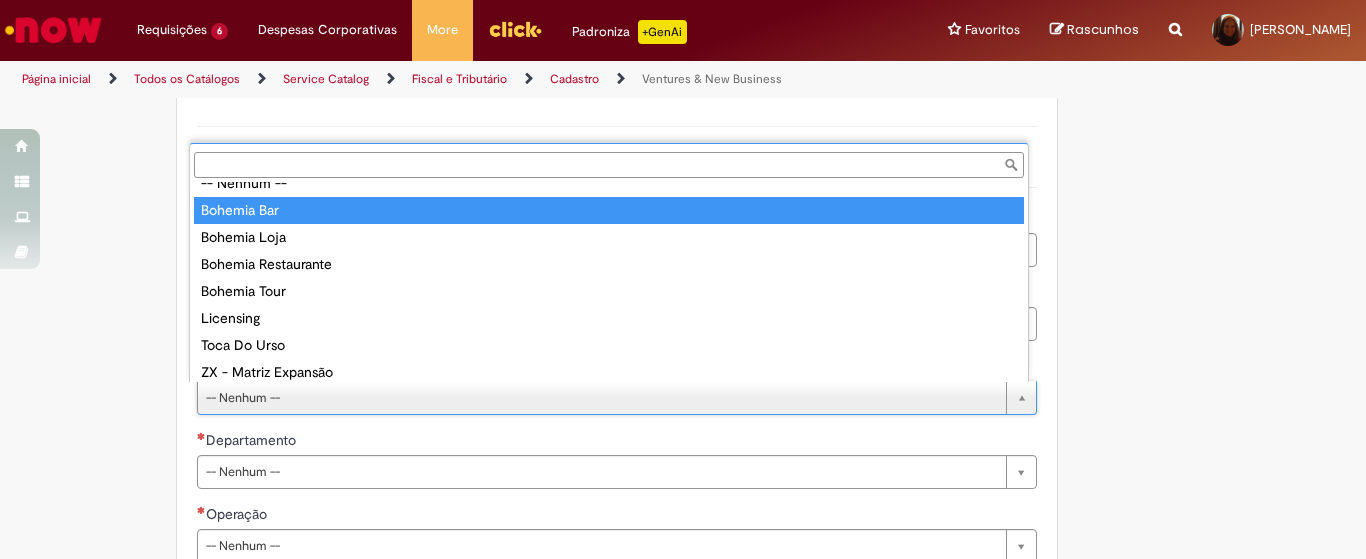 type on "**********" 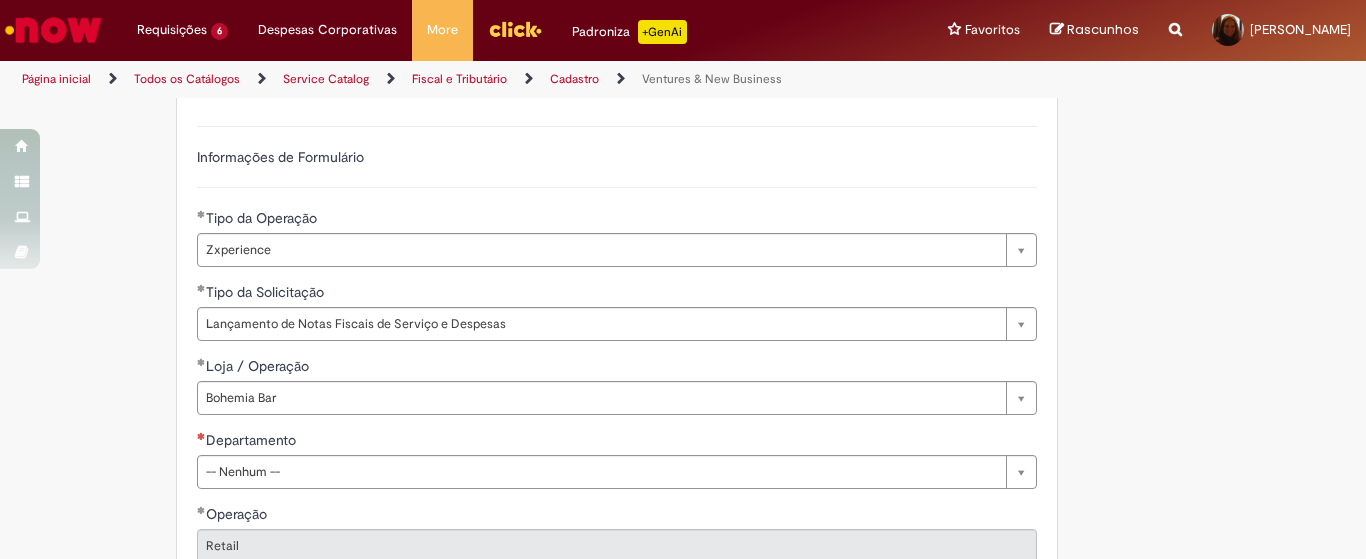 click on "**********" at bounding box center (683, 566) 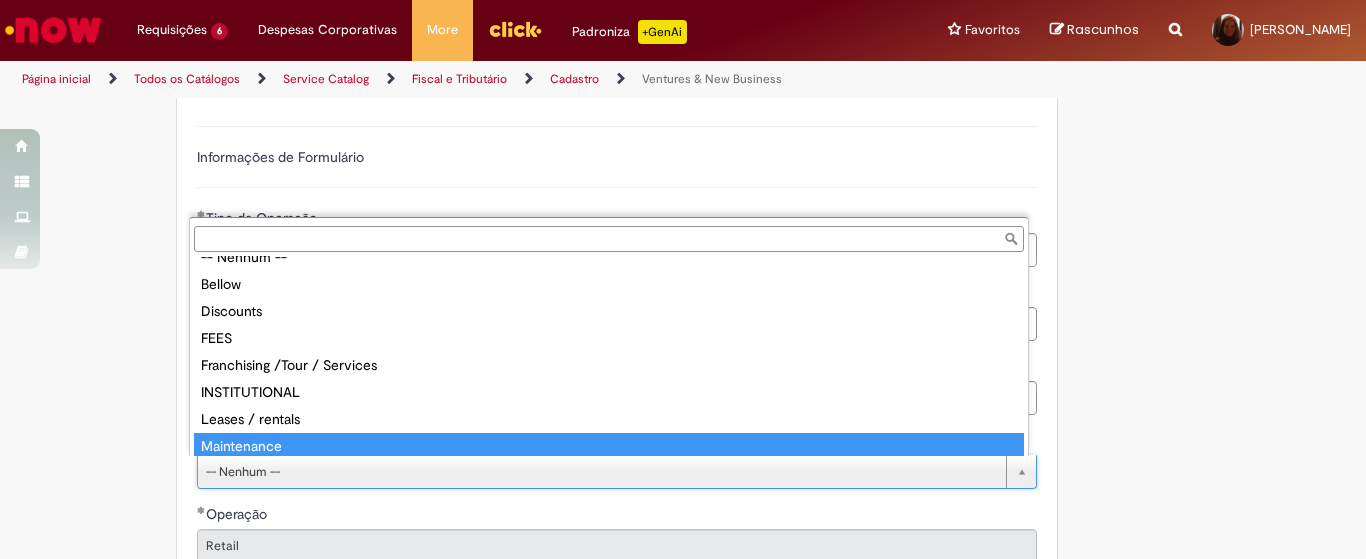 scroll, scrollTop: 183, scrollLeft: 0, axis: vertical 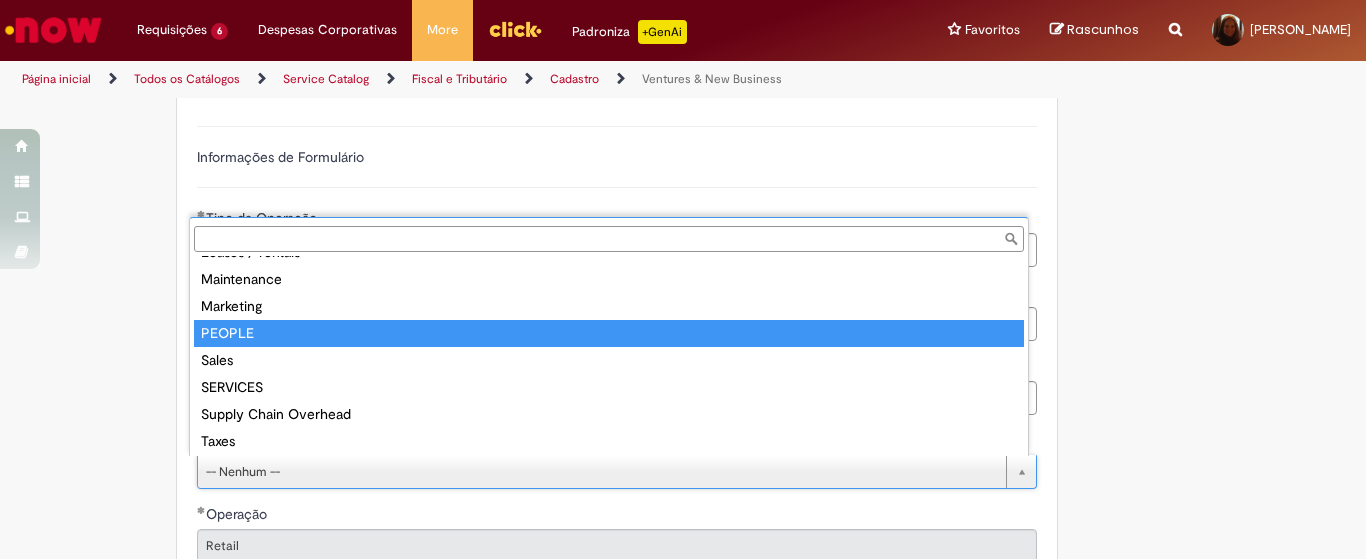 type on "*********" 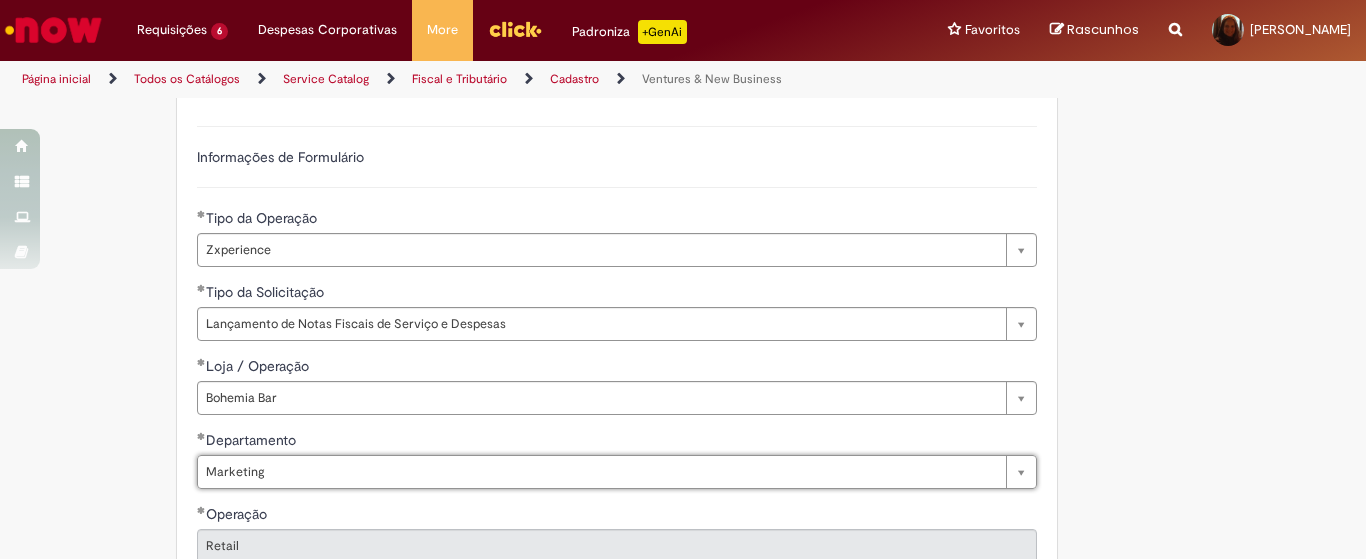 click on "**********" at bounding box center [683, 566] 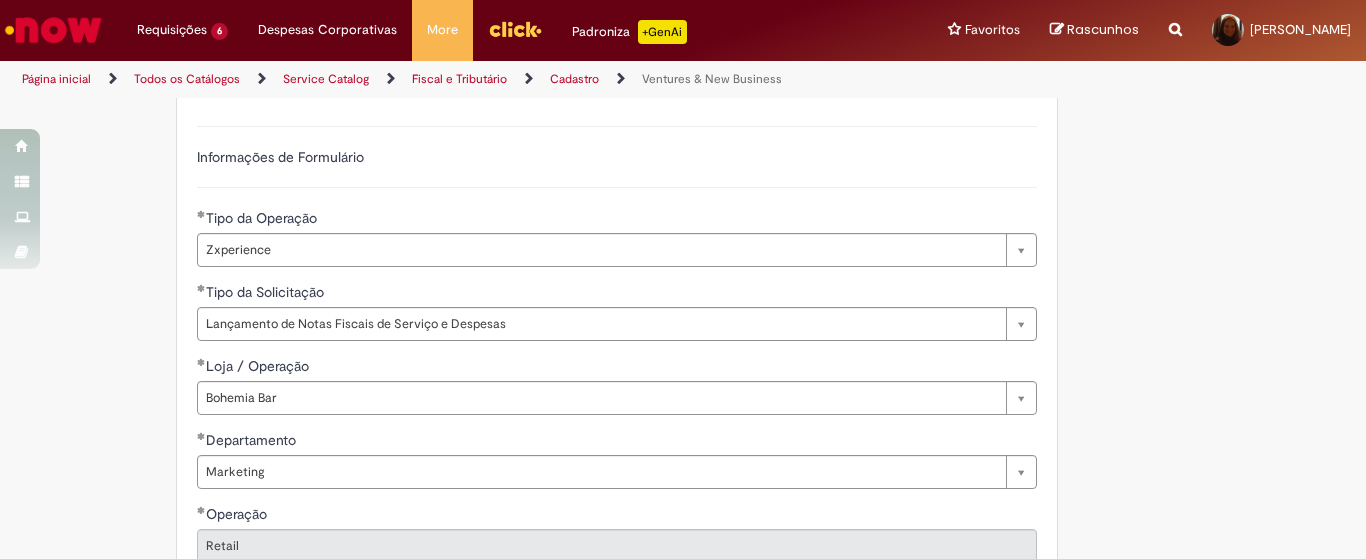 scroll, scrollTop: 833, scrollLeft: 0, axis: vertical 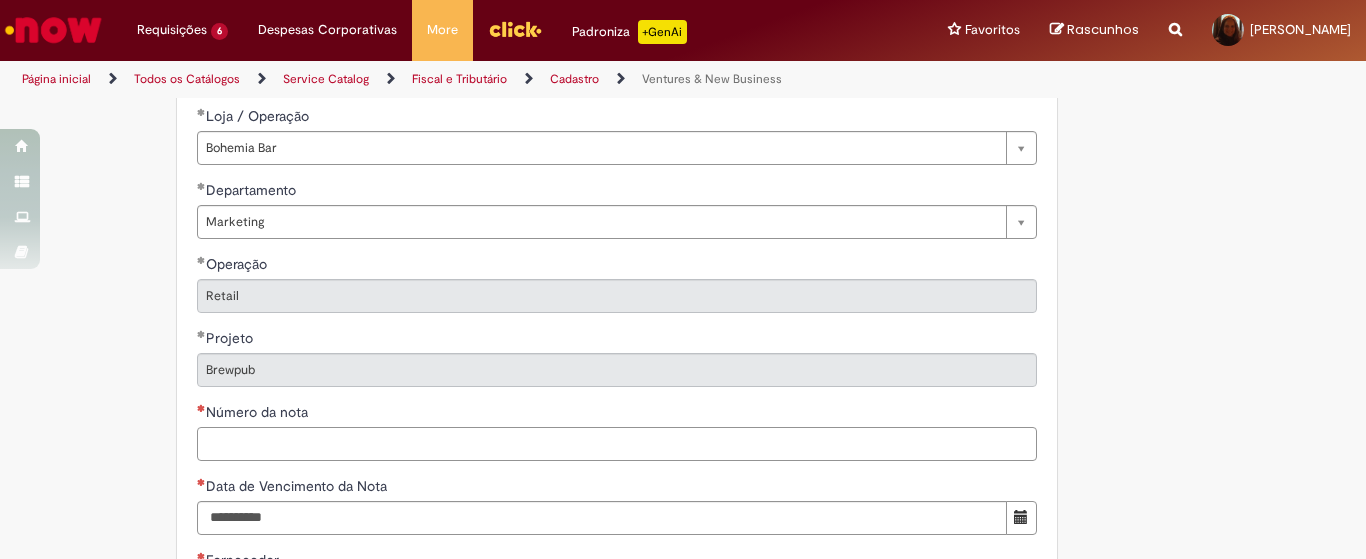click on "Número da nota" at bounding box center (617, 444) 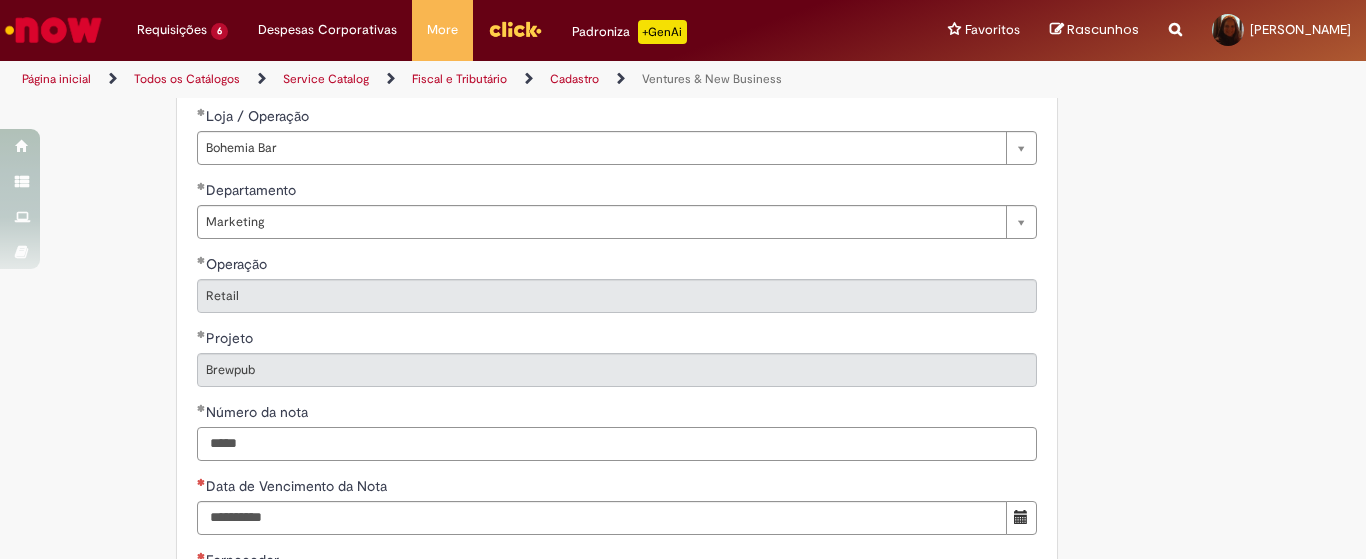 type on "*****" 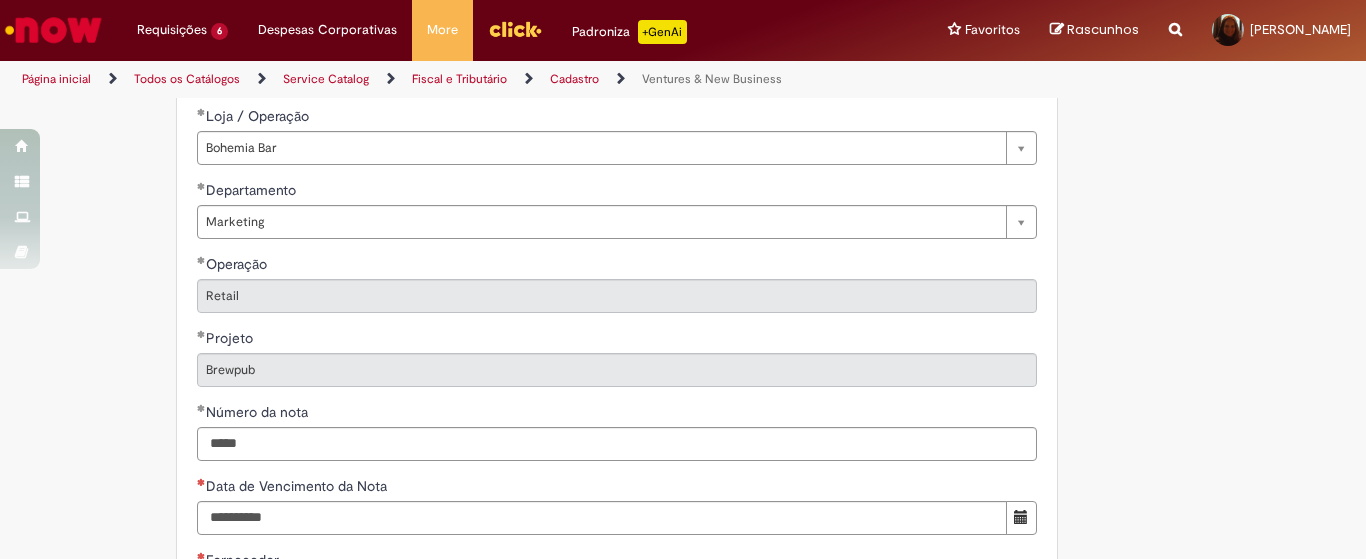click on "**********" at bounding box center [683, 316] 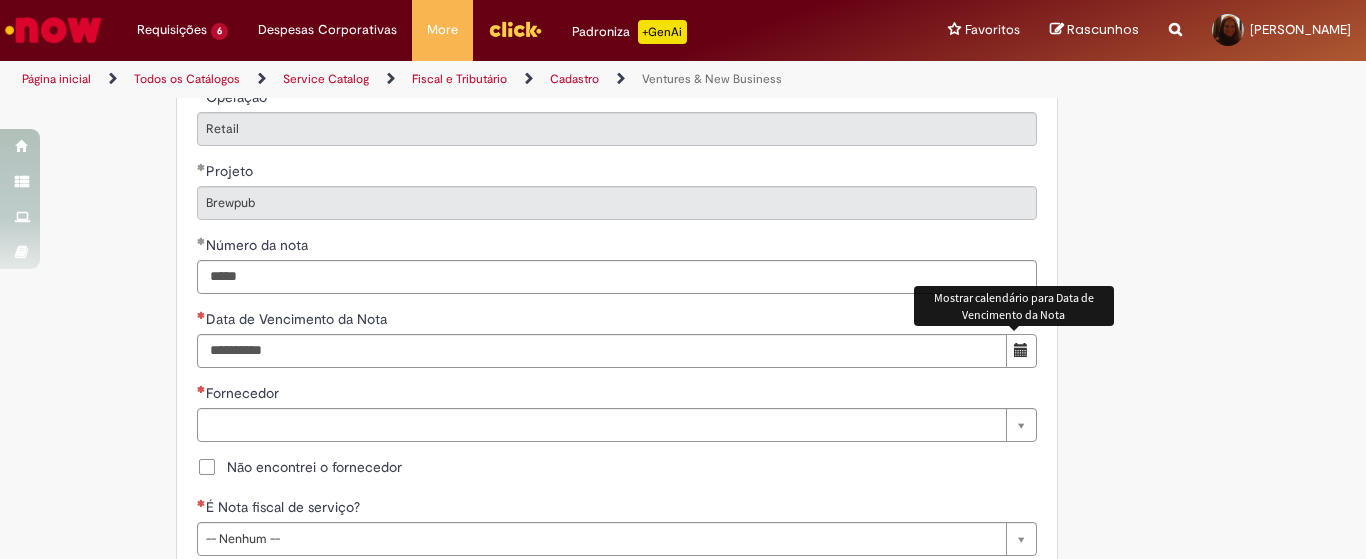 click at bounding box center (1021, 350) 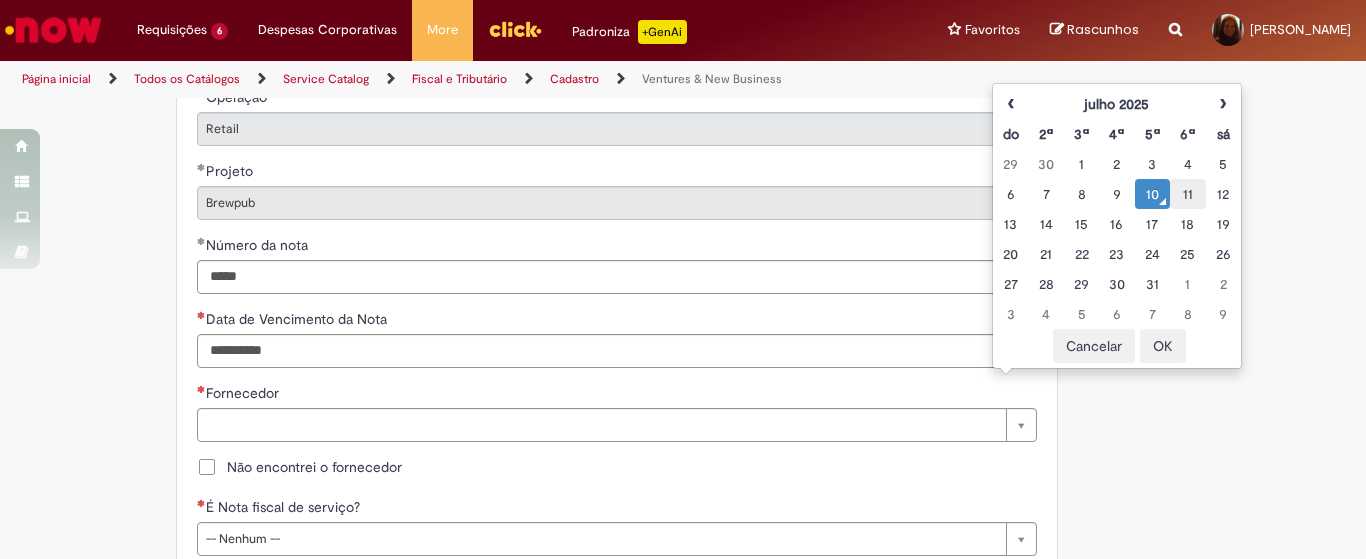 click on "11" at bounding box center (1187, 194) 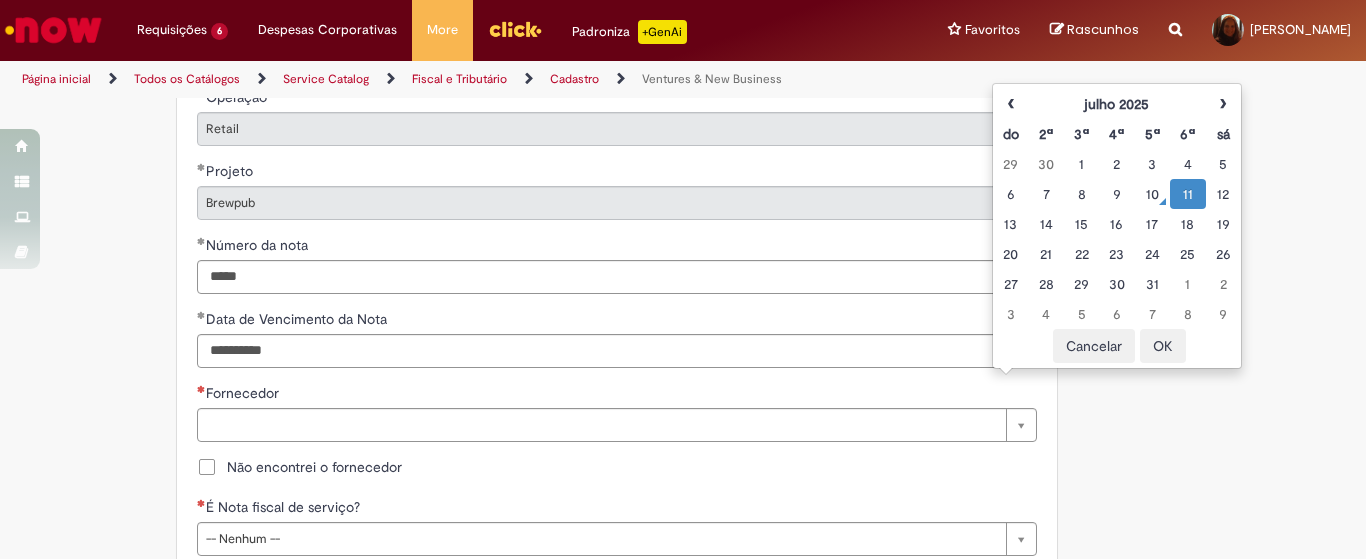 click on "OK" at bounding box center (1163, 346) 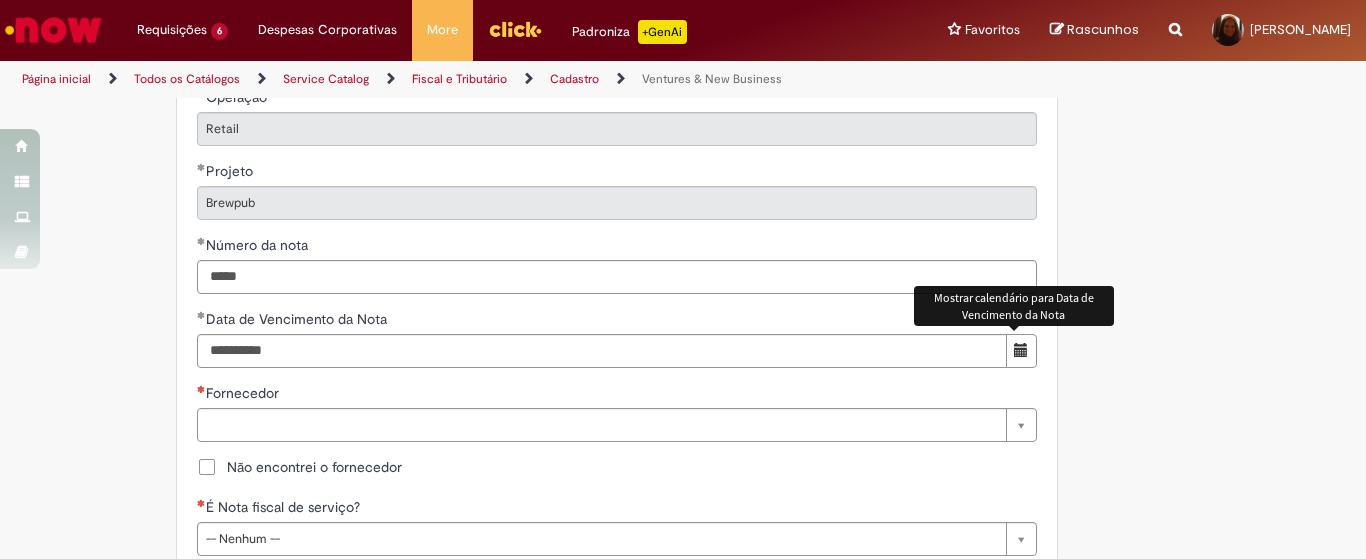 click on "Não encontrei o fornecedor" at bounding box center [299, 467] 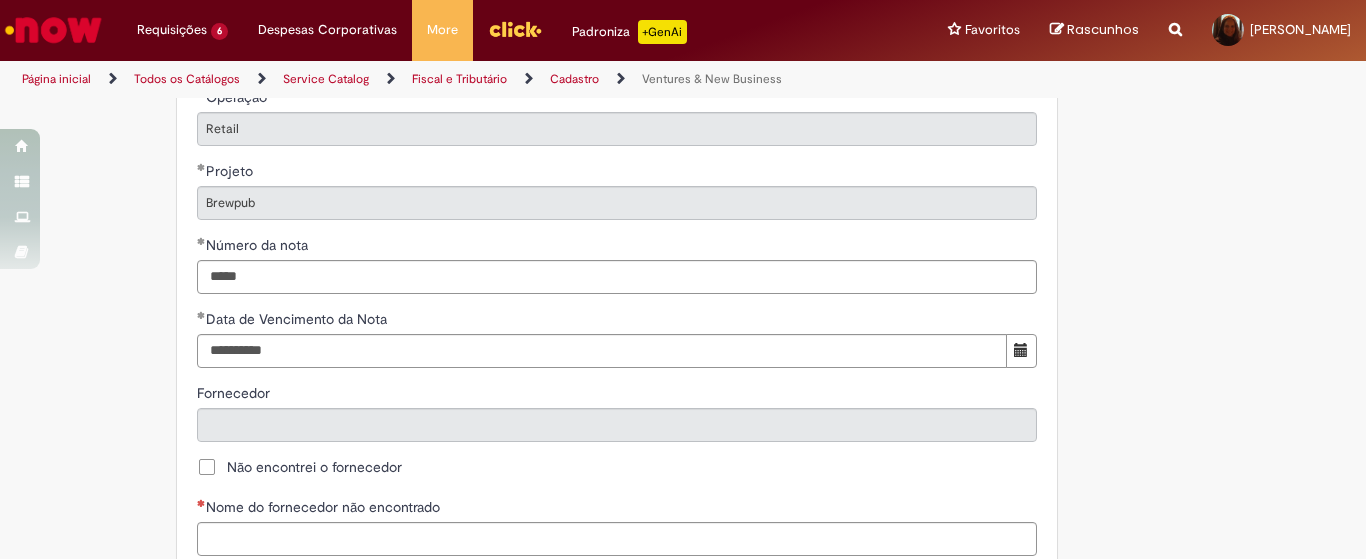 scroll, scrollTop: 1083, scrollLeft: 0, axis: vertical 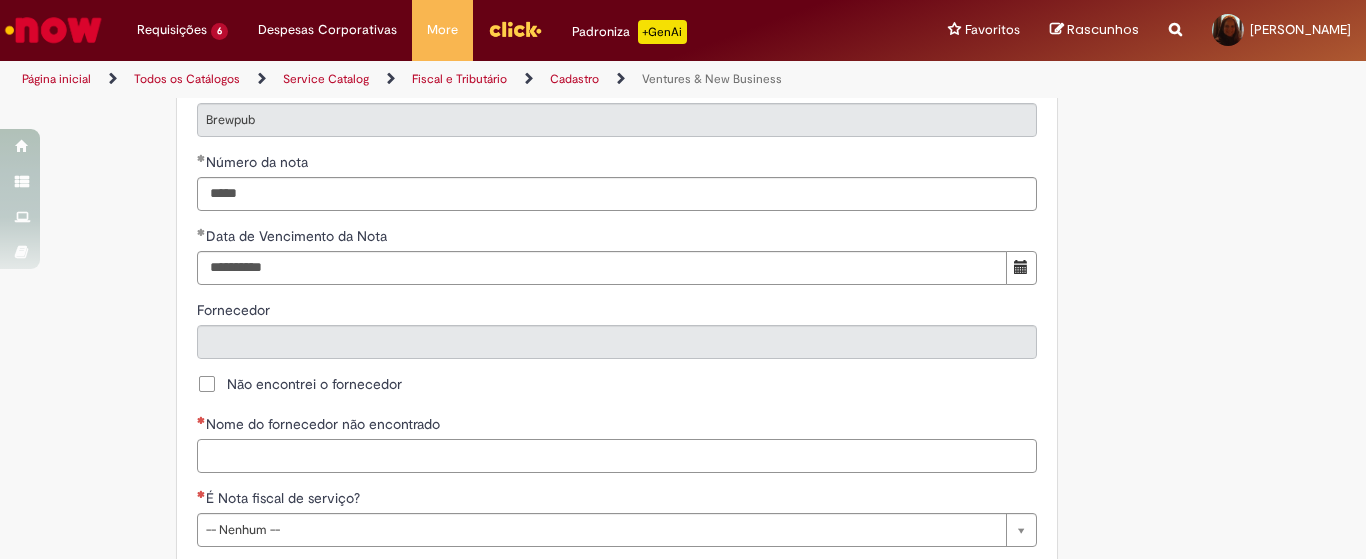 click on "Nome do fornecedor não encontrado" at bounding box center (617, 456) 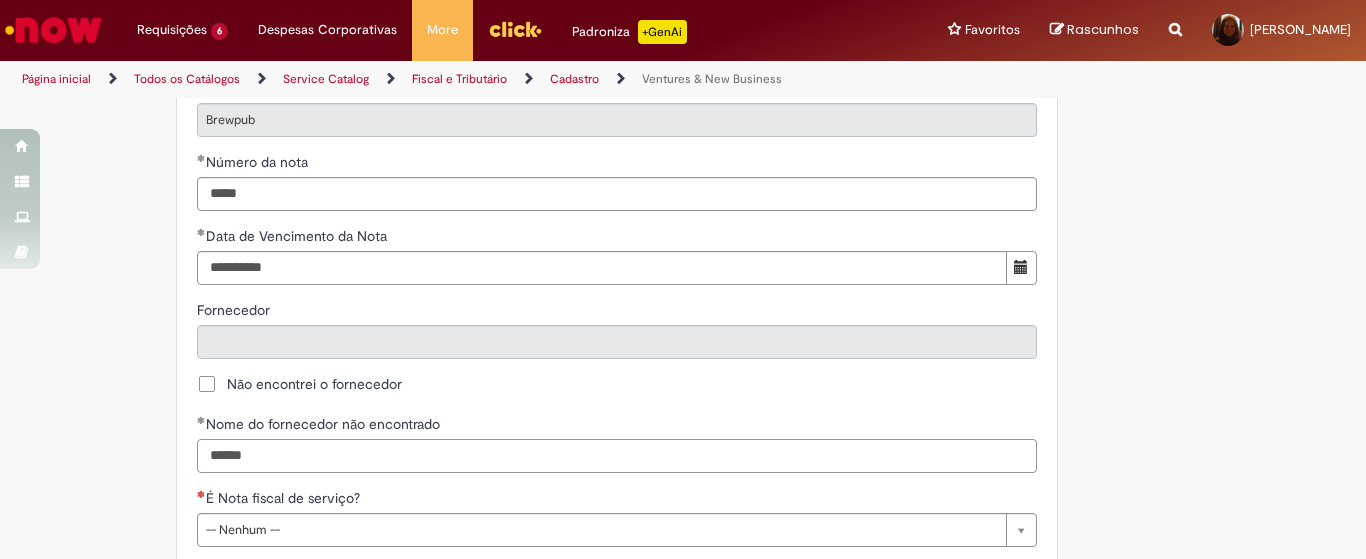 scroll, scrollTop: 1167, scrollLeft: 0, axis: vertical 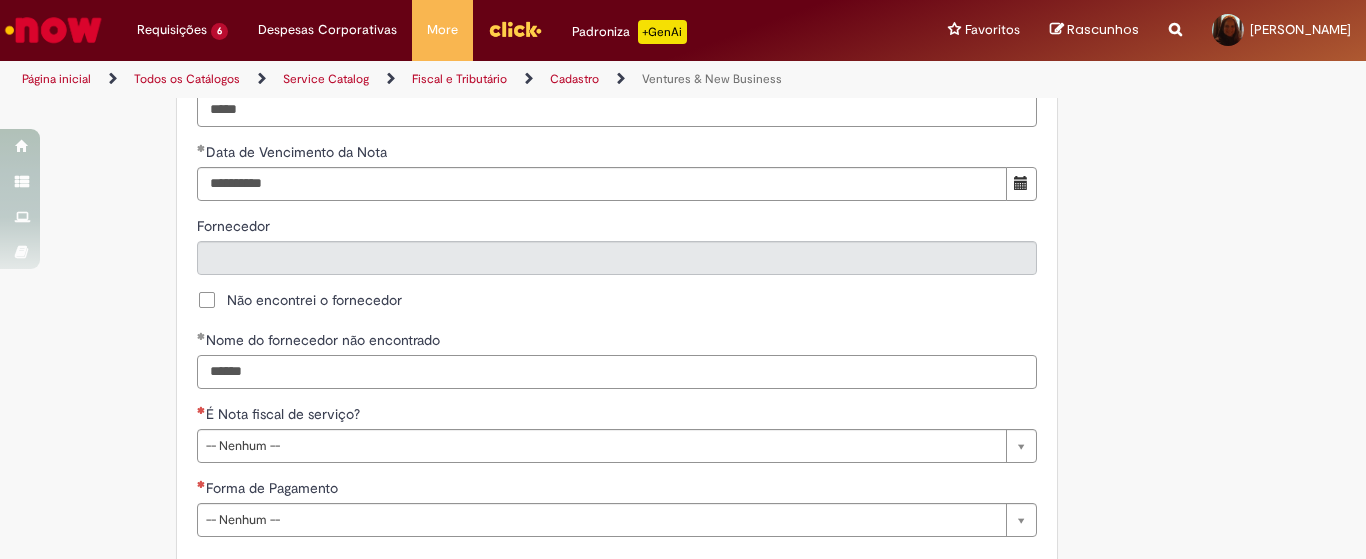 type on "******" 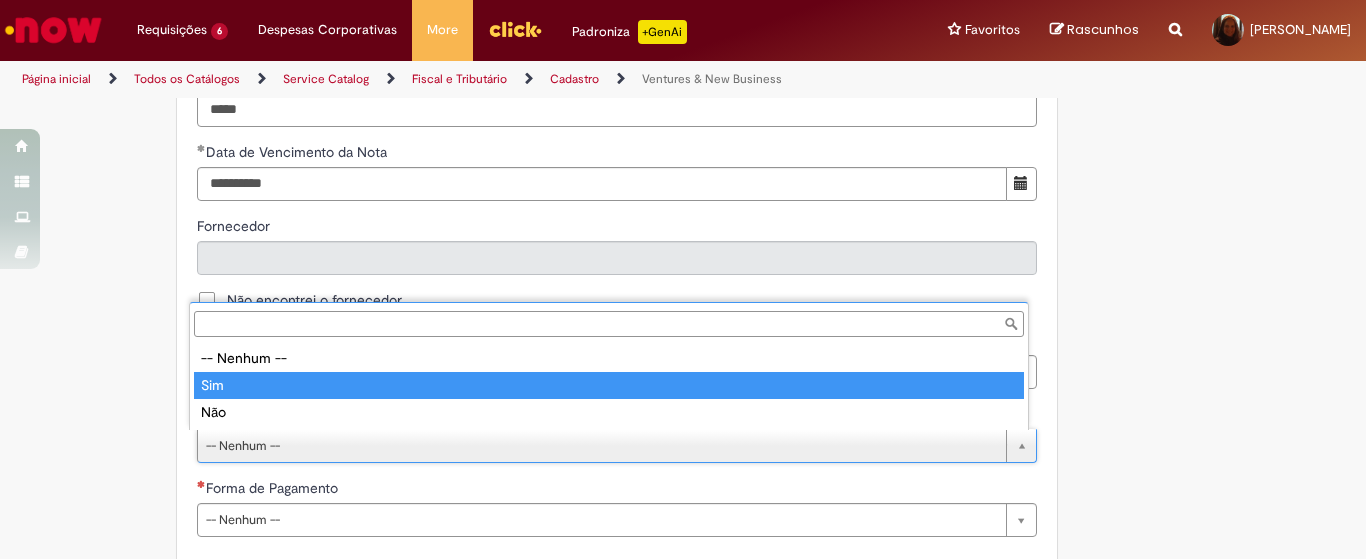 type on "***" 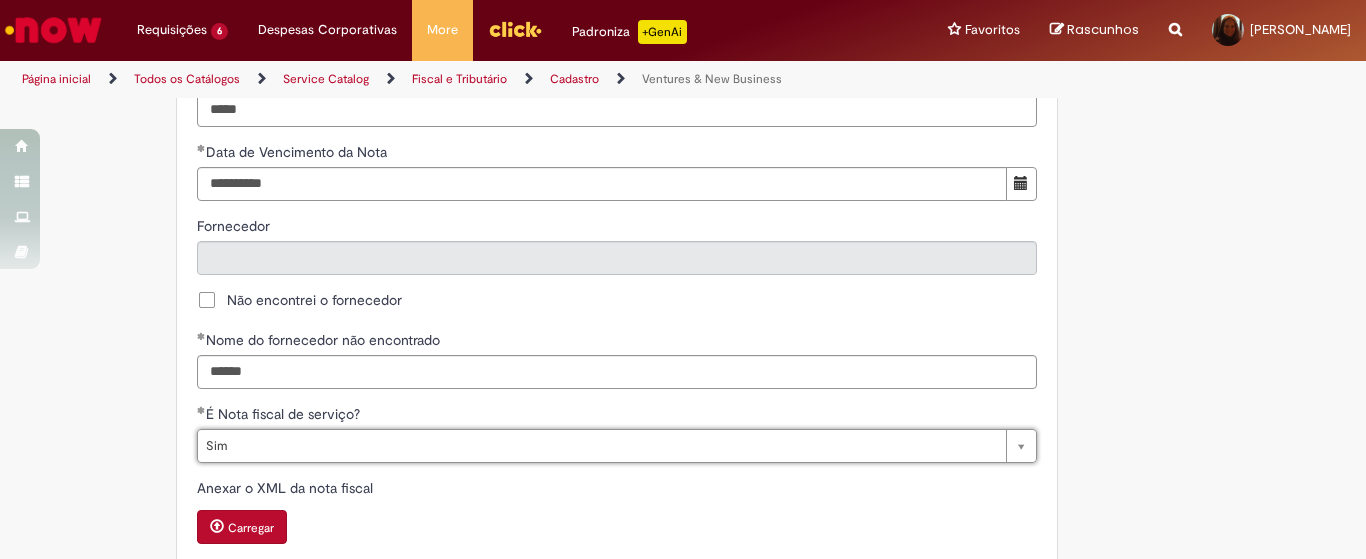 click on "Carregar" at bounding box center [251, 528] 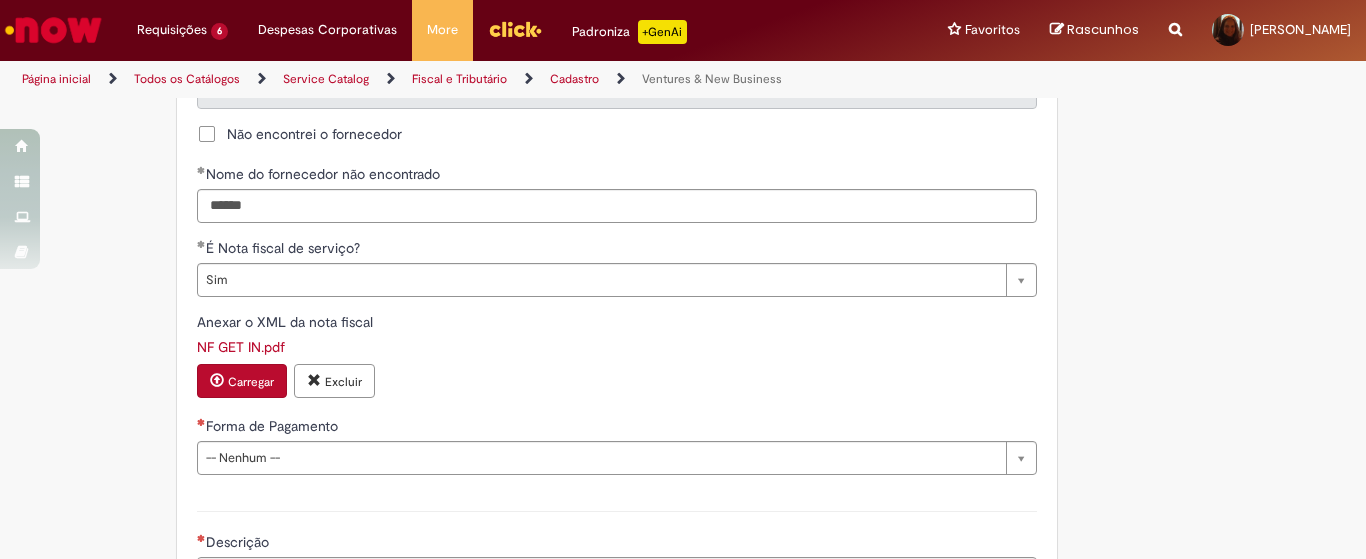 scroll, scrollTop: 1417, scrollLeft: 0, axis: vertical 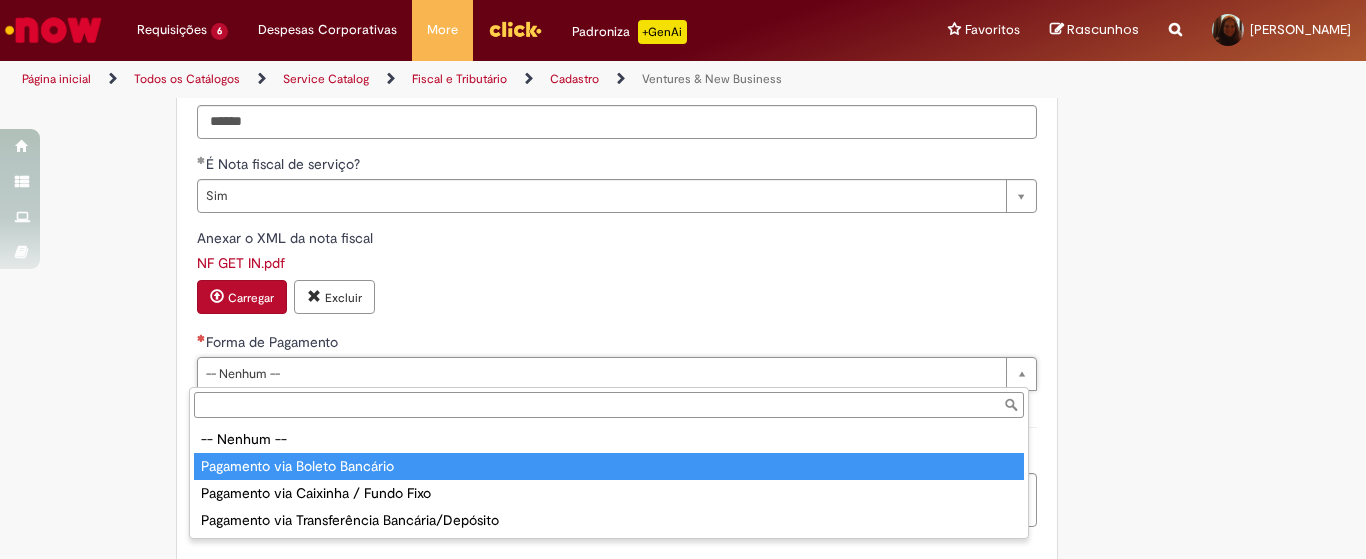 type on "**********" 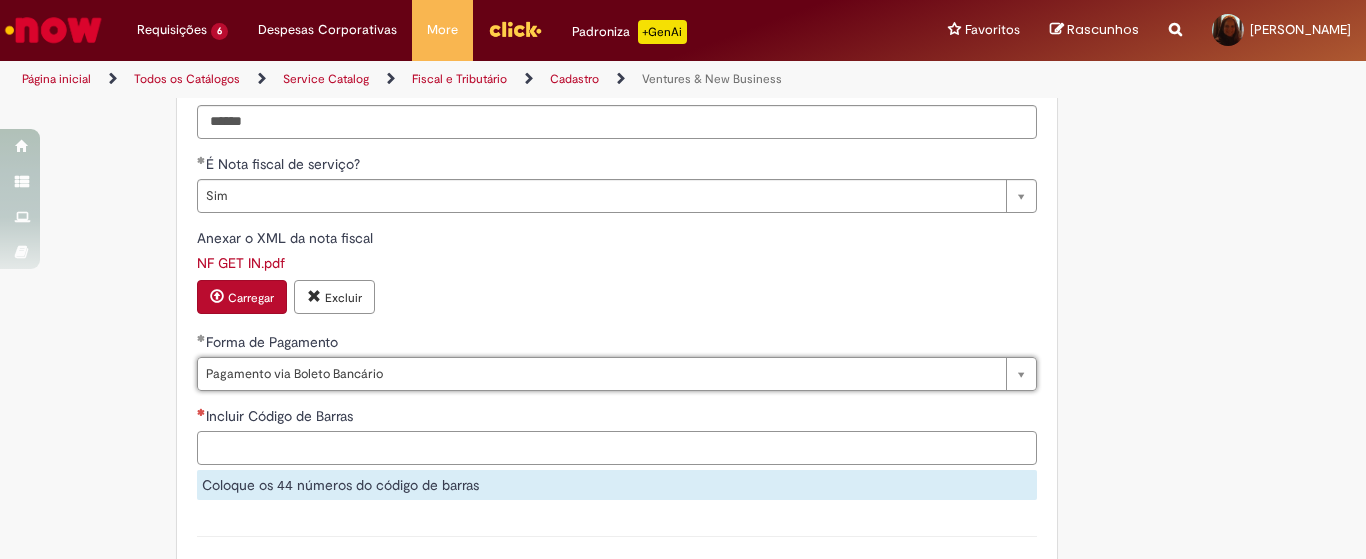 click on "Incluir Código de Barras" at bounding box center (617, 448) 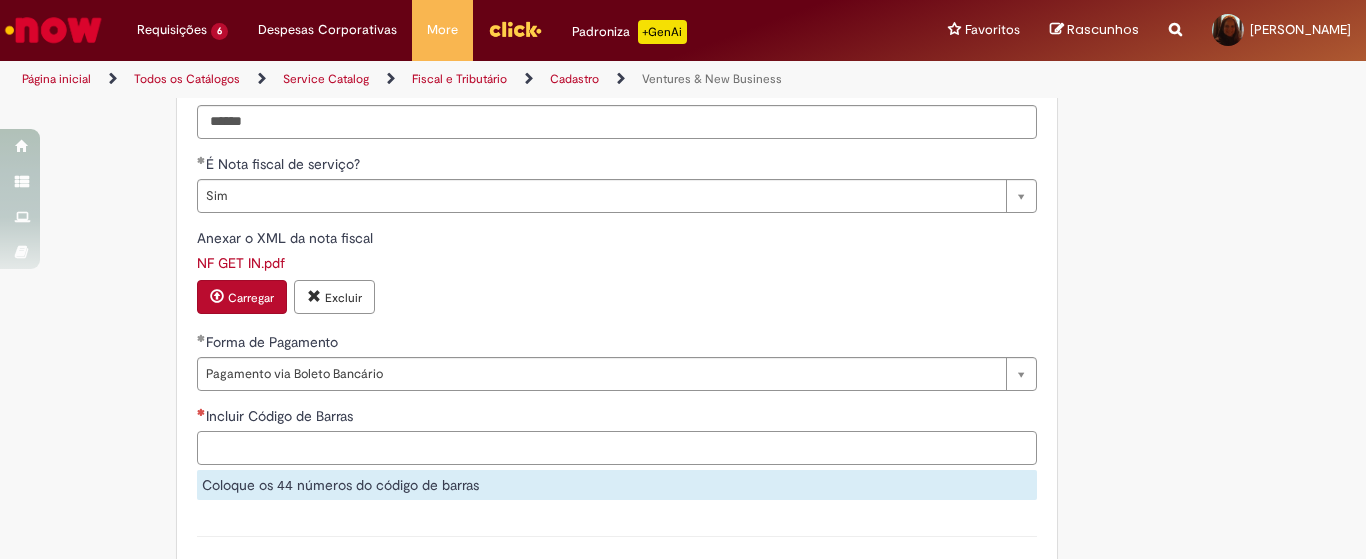 click on "Incluir Código de Barras" at bounding box center (617, 448) 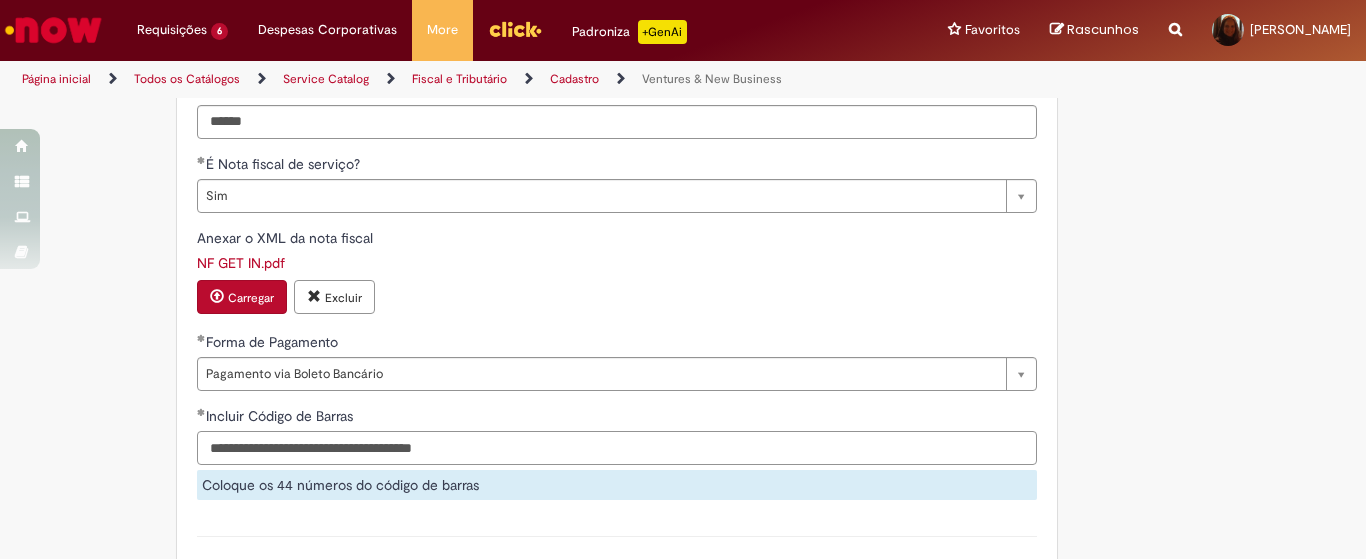 scroll, scrollTop: 1750, scrollLeft: 0, axis: vertical 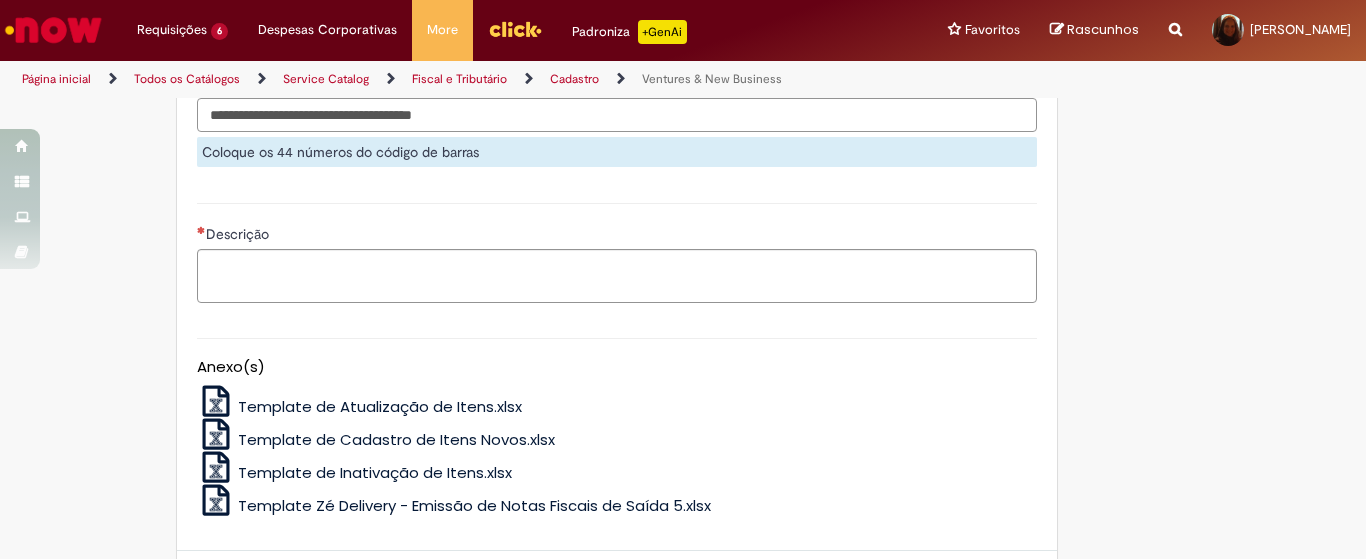 type on "**********" 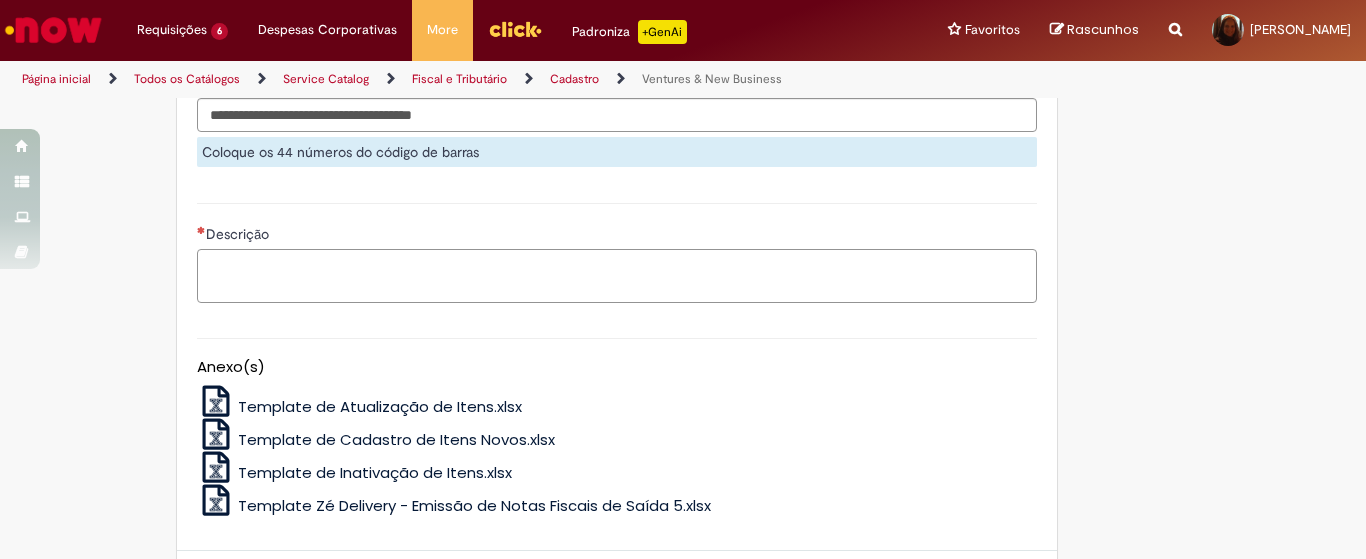 click on "Descrição" at bounding box center [617, 276] 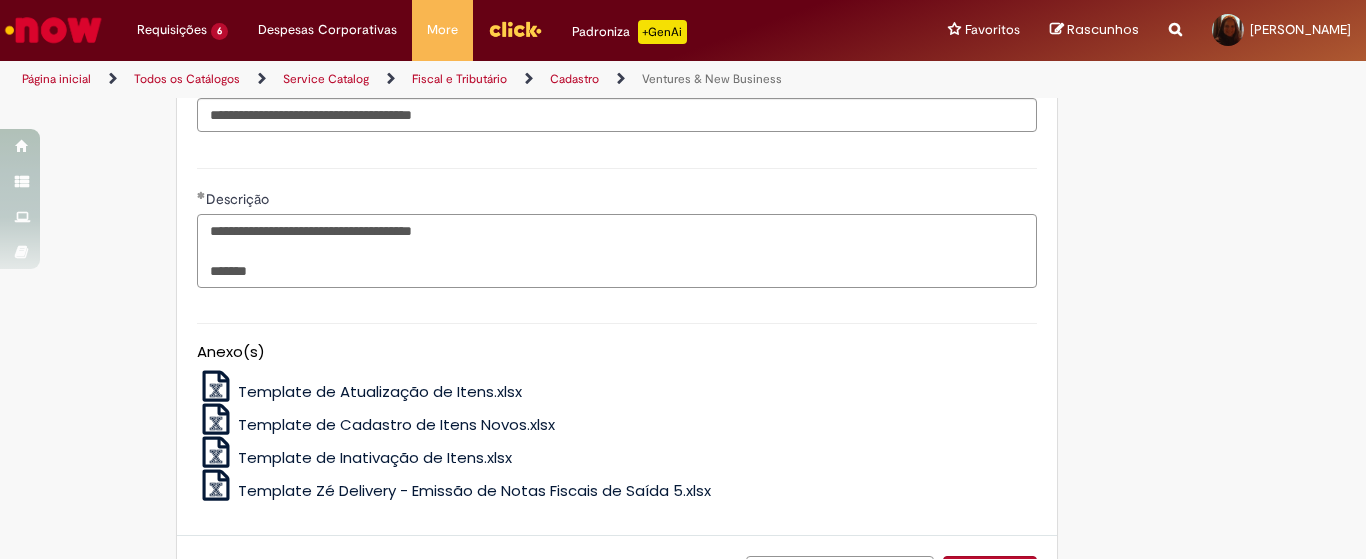 scroll, scrollTop: 1912, scrollLeft: 0, axis: vertical 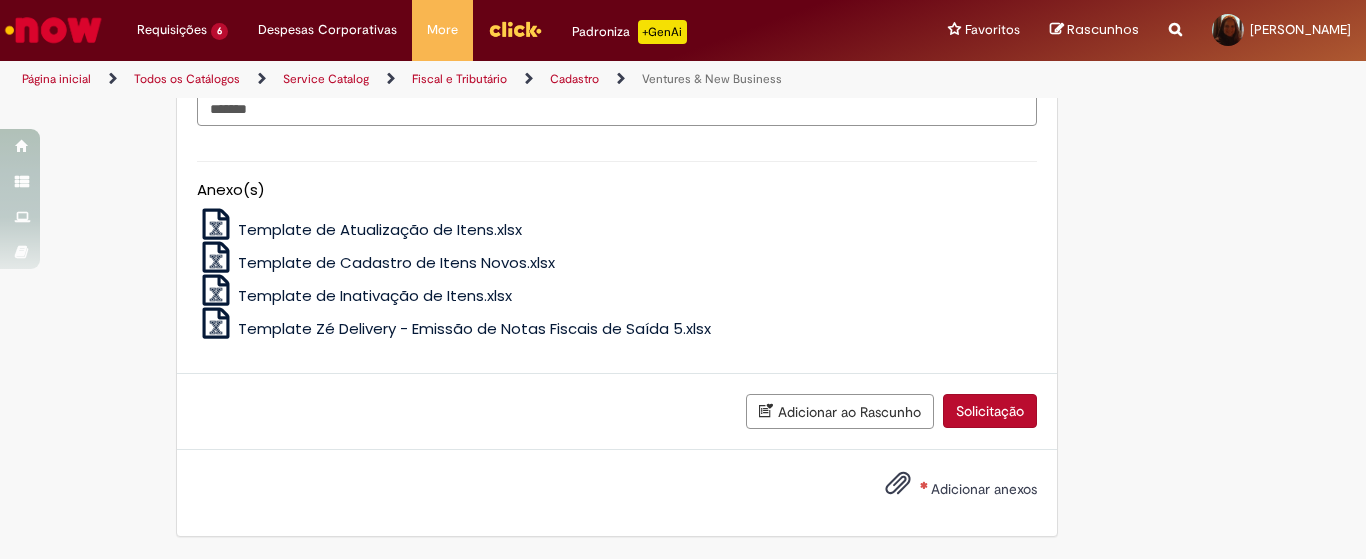 type on "**********" 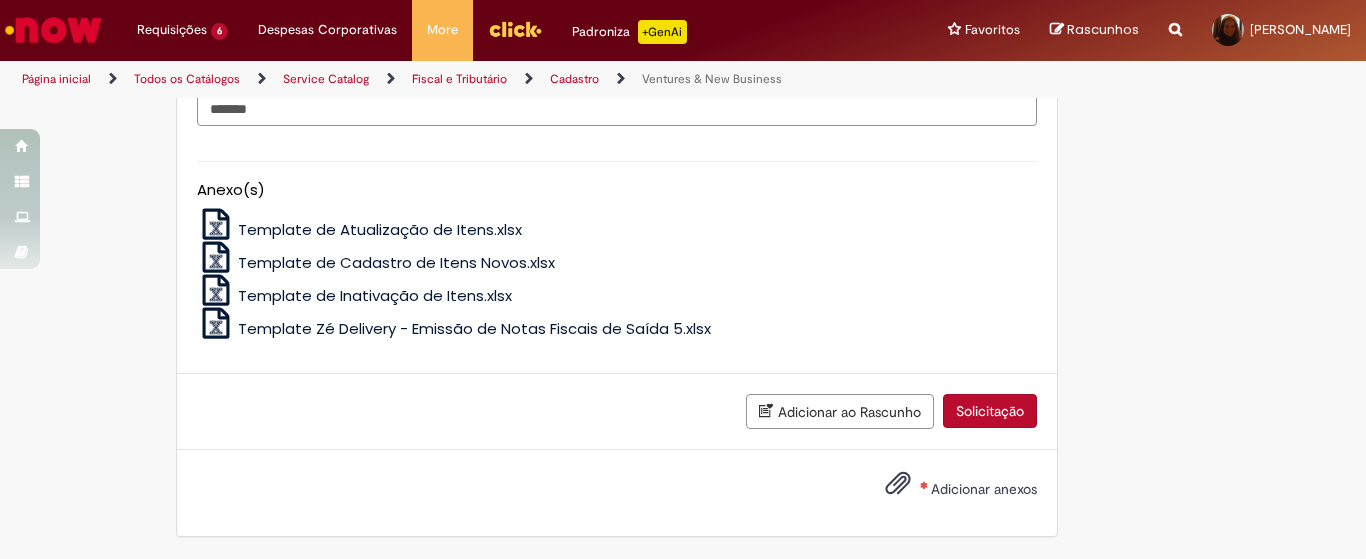 click on "Adicionar anexos" at bounding box center [984, 489] 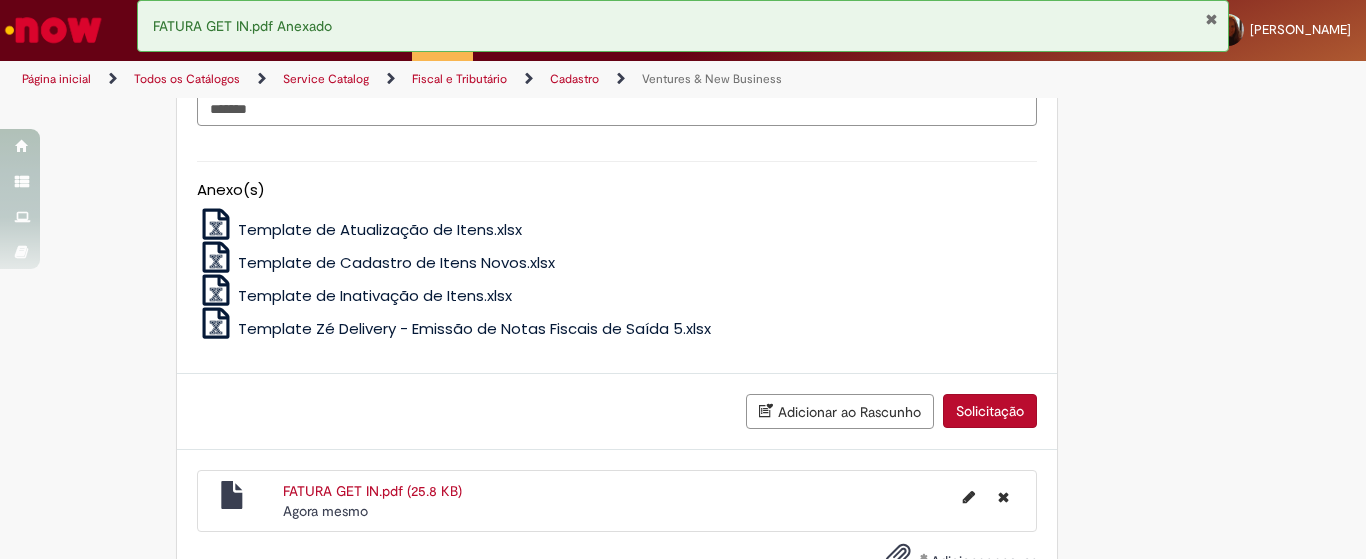 scroll, scrollTop: 1984, scrollLeft: 0, axis: vertical 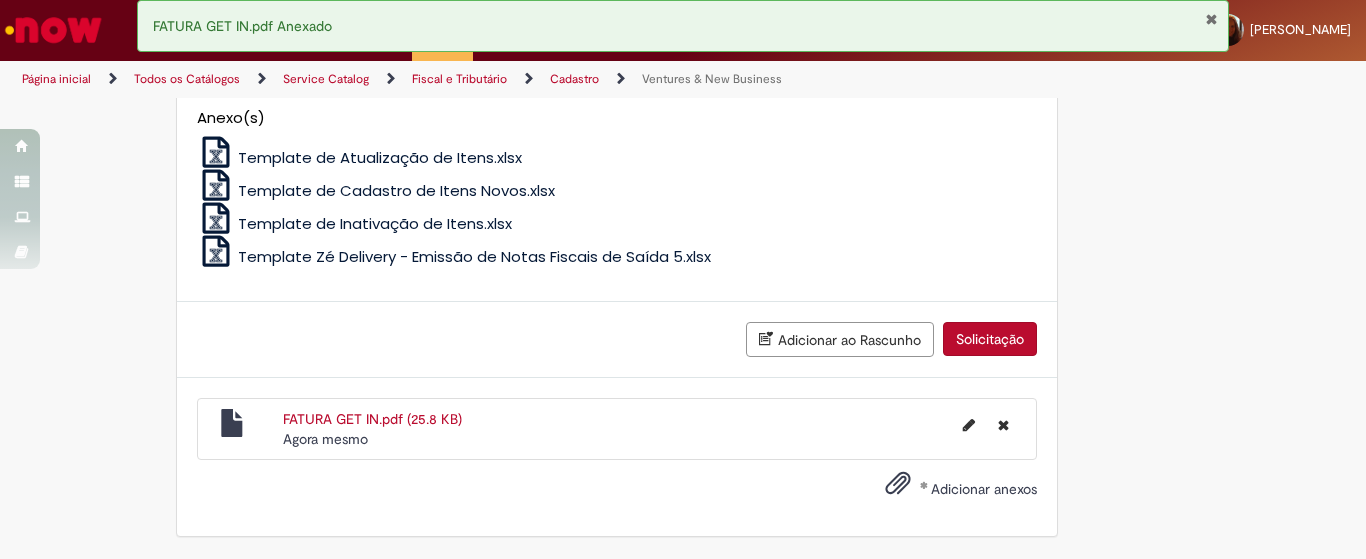 click on "Adicionar anexos" at bounding box center [984, 489] 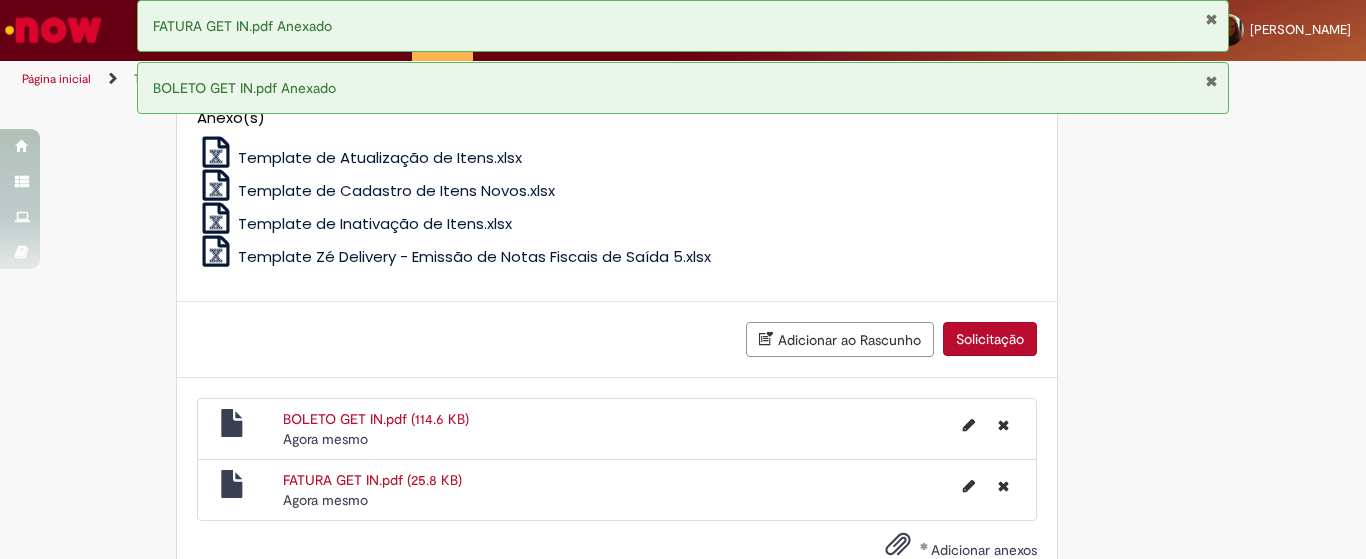 scroll, scrollTop: 2045, scrollLeft: 0, axis: vertical 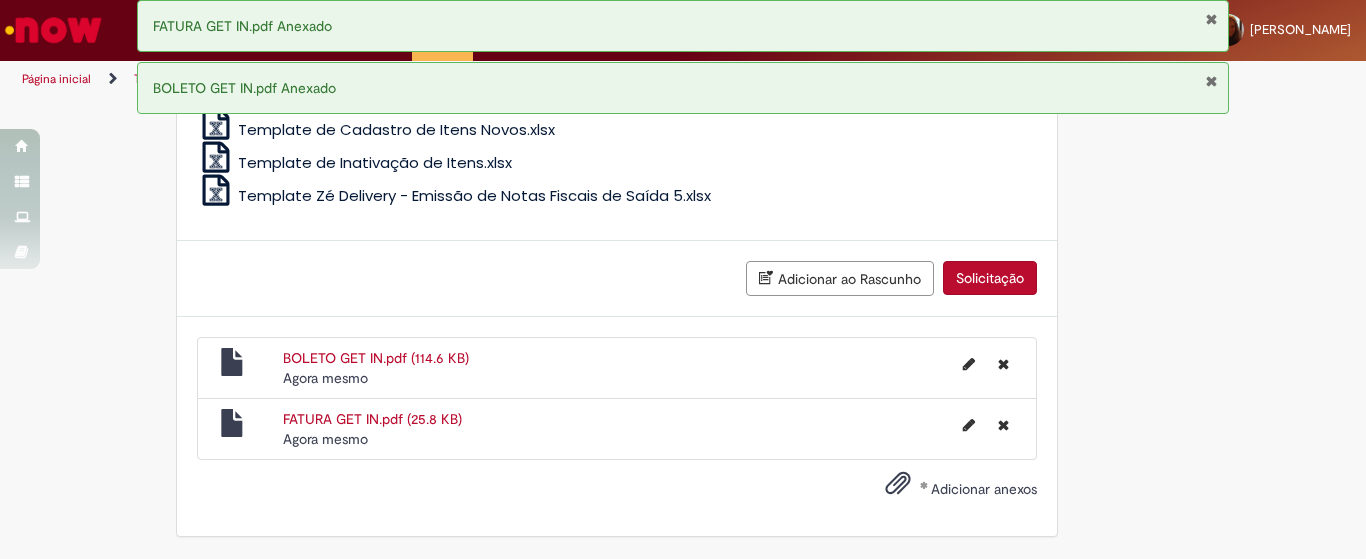 click on "Adicionar anexos" at bounding box center (984, 489) 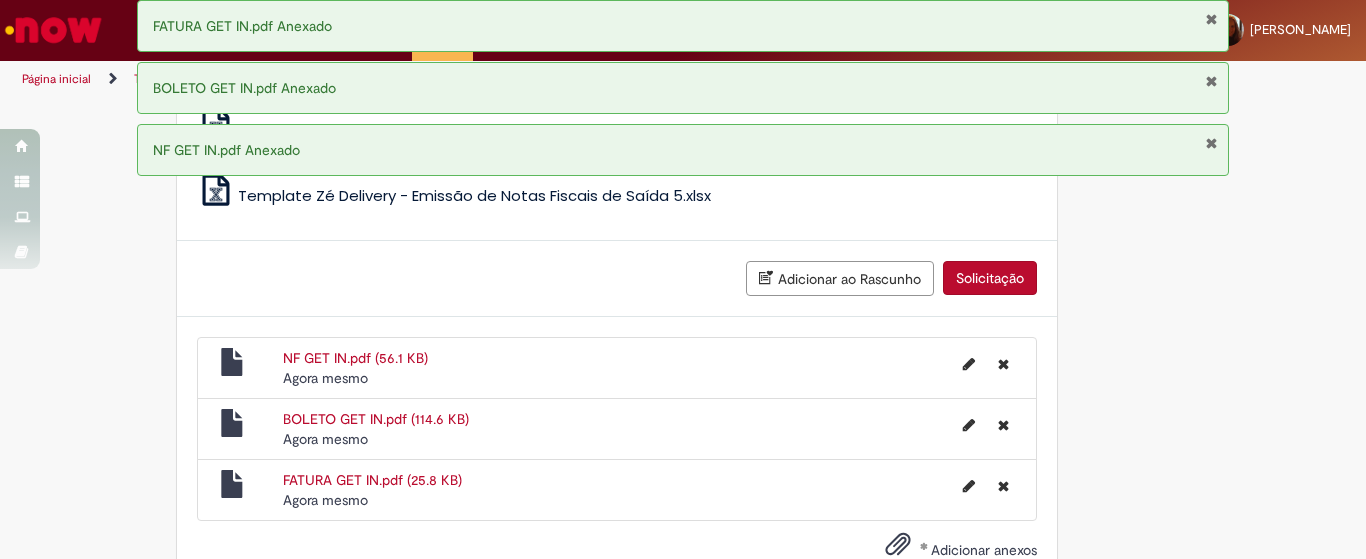 click on "Solicitação" at bounding box center [990, 278] 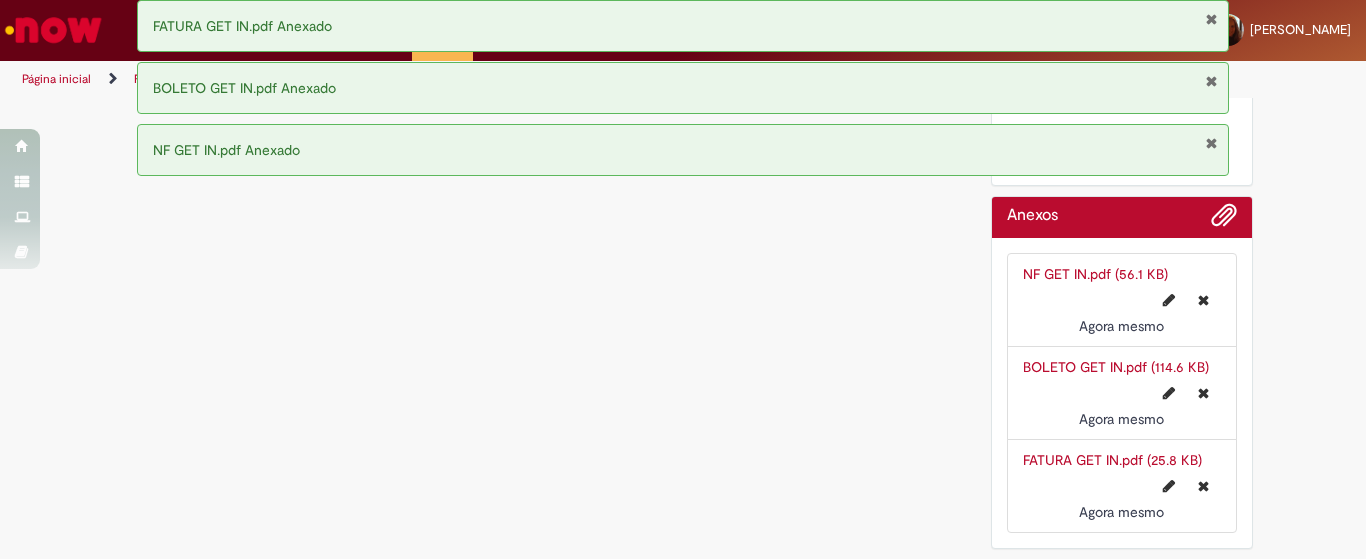scroll, scrollTop: 0, scrollLeft: 0, axis: both 